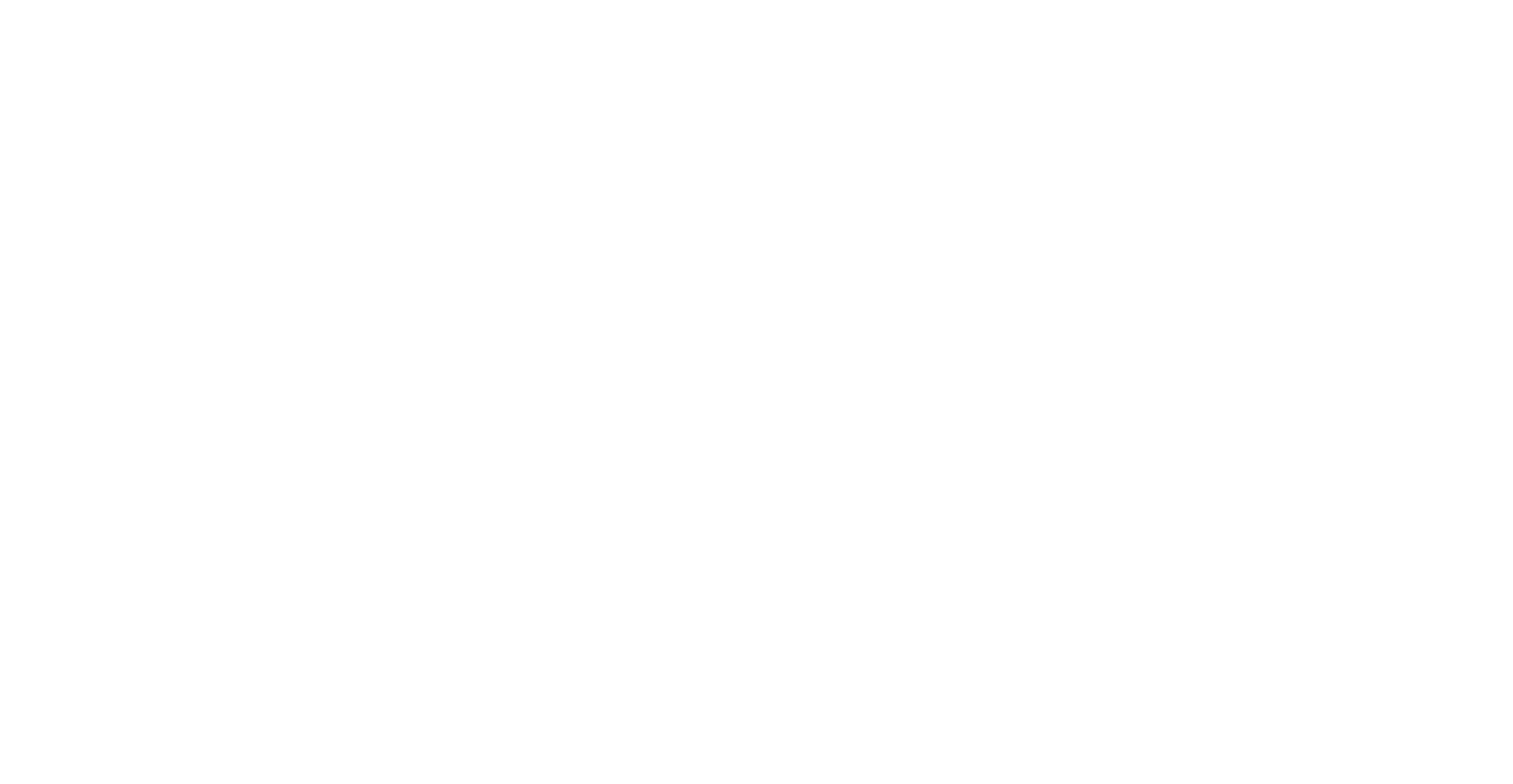 scroll, scrollTop: 0, scrollLeft: 0, axis: both 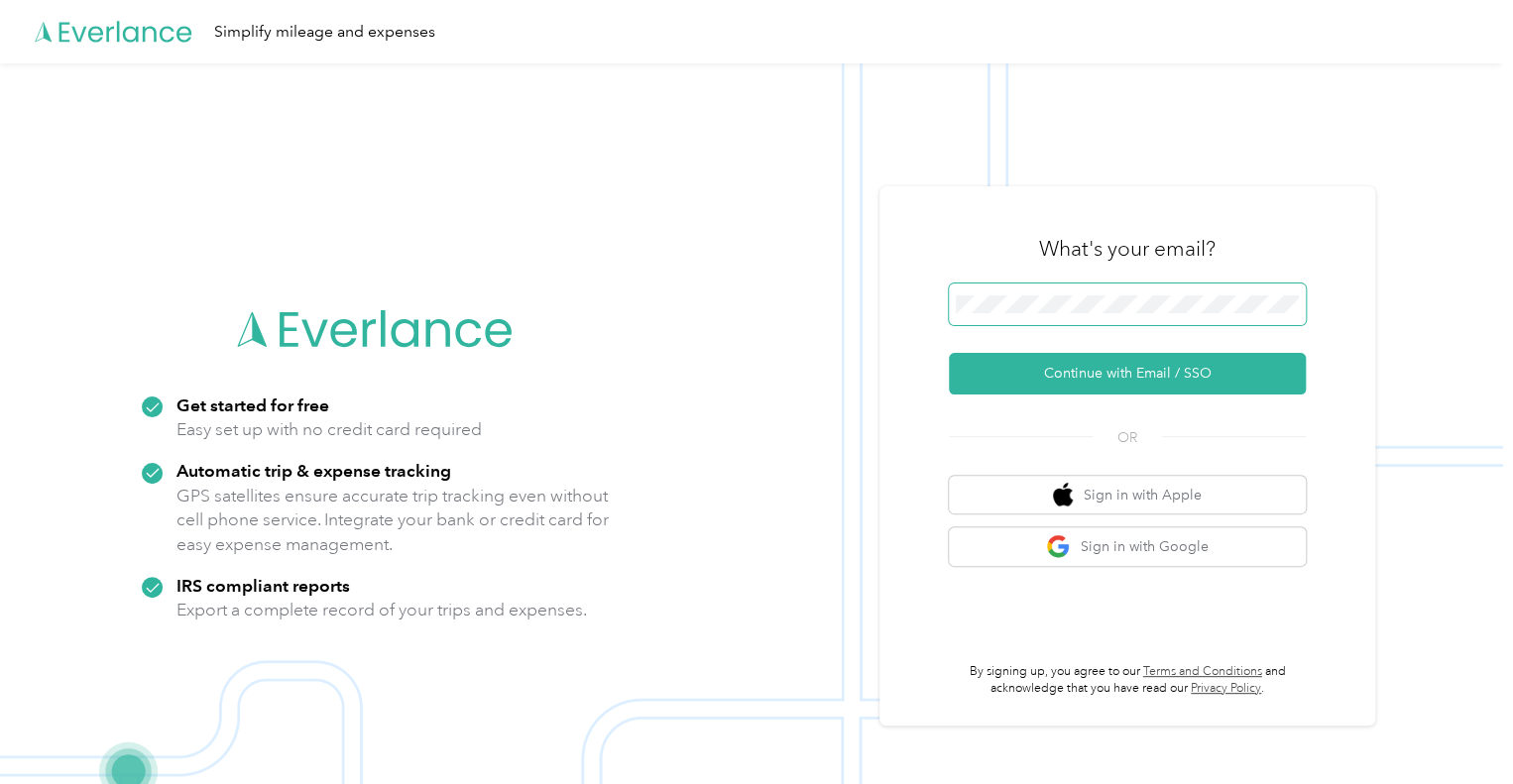 click at bounding box center [1127, 304] 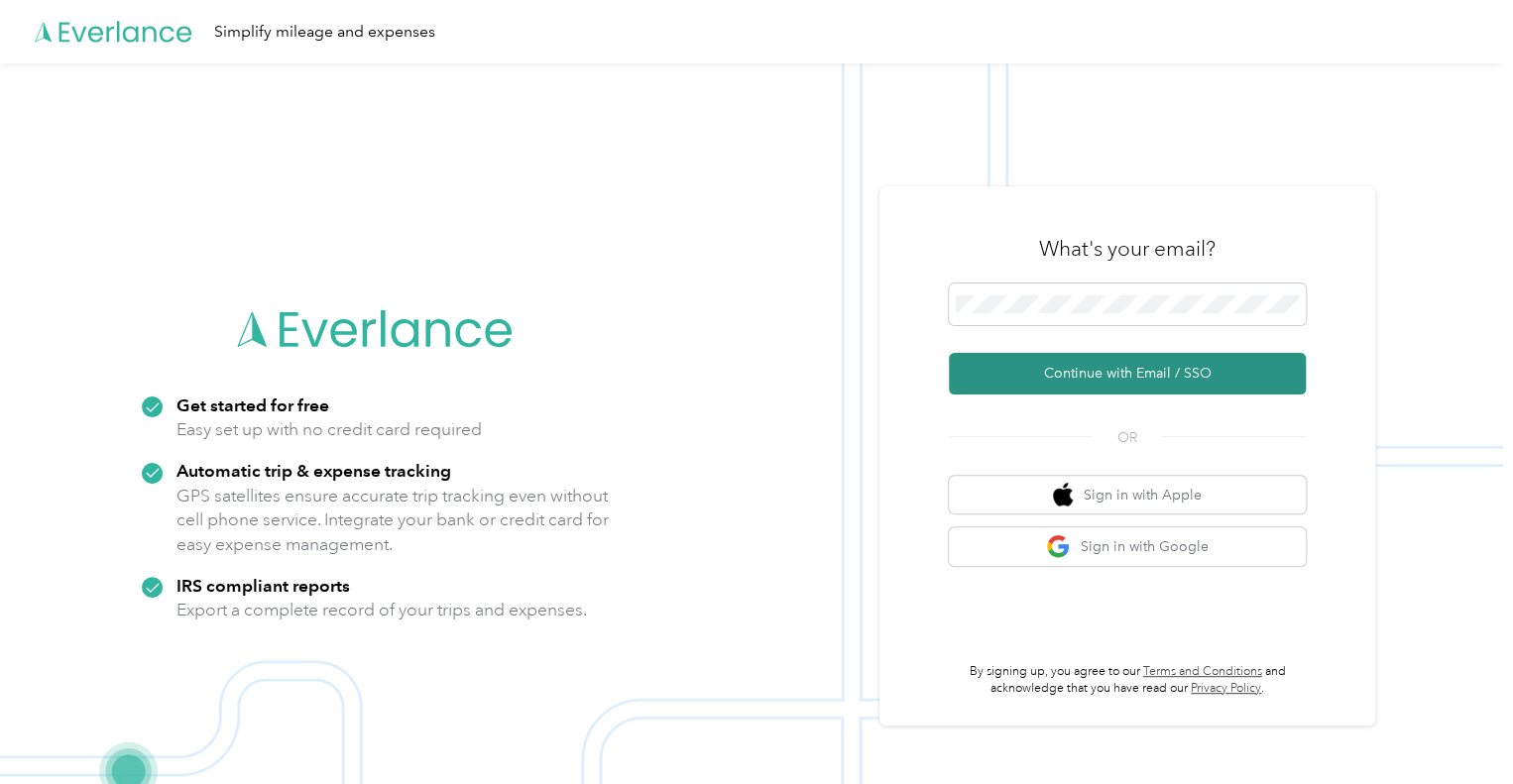 click on "Continue with Email / SSO" at bounding box center (1127, 374) 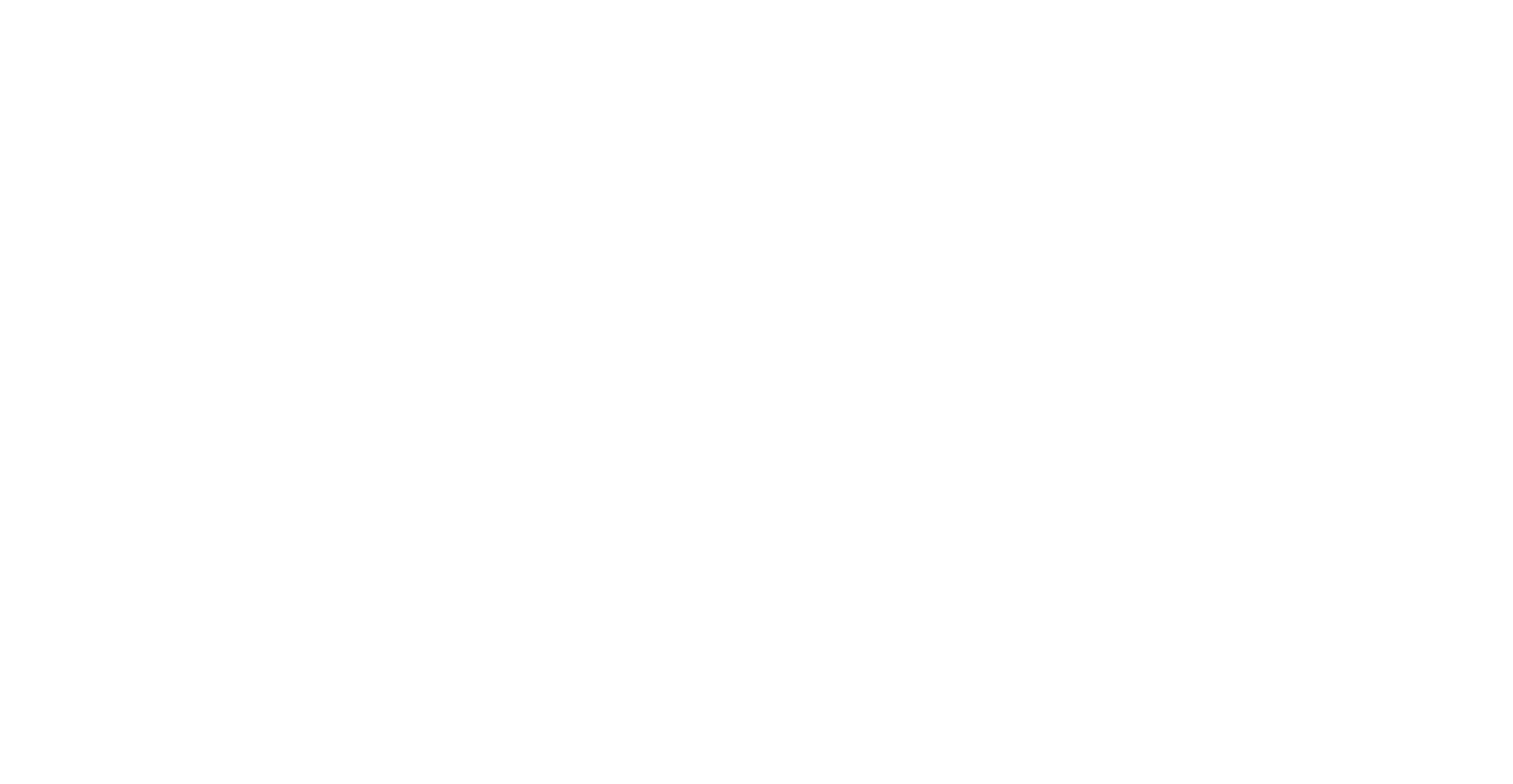 scroll, scrollTop: 0, scrollLeft: 0, axis: both 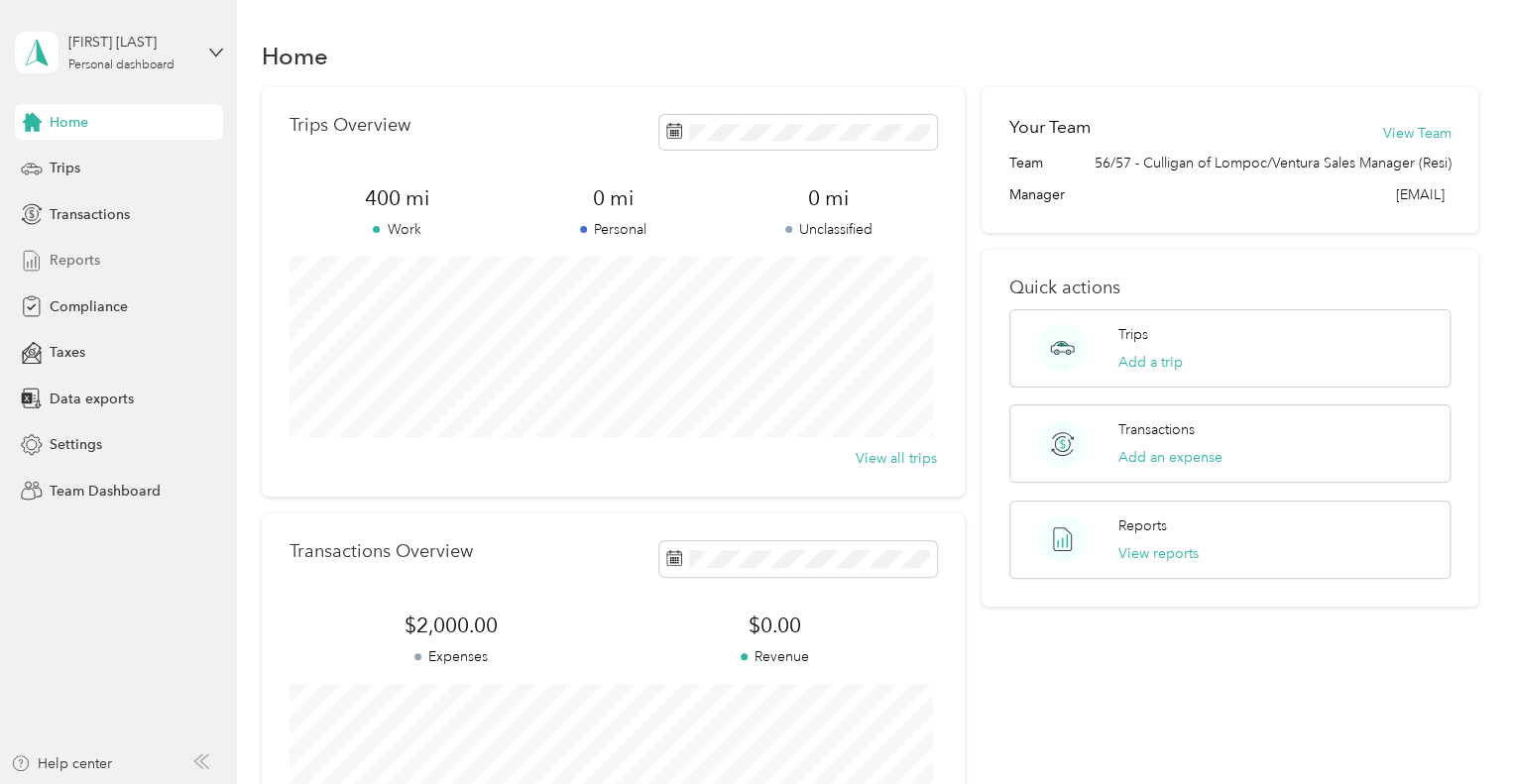click on "Reports" at bounding box center (119, 261) 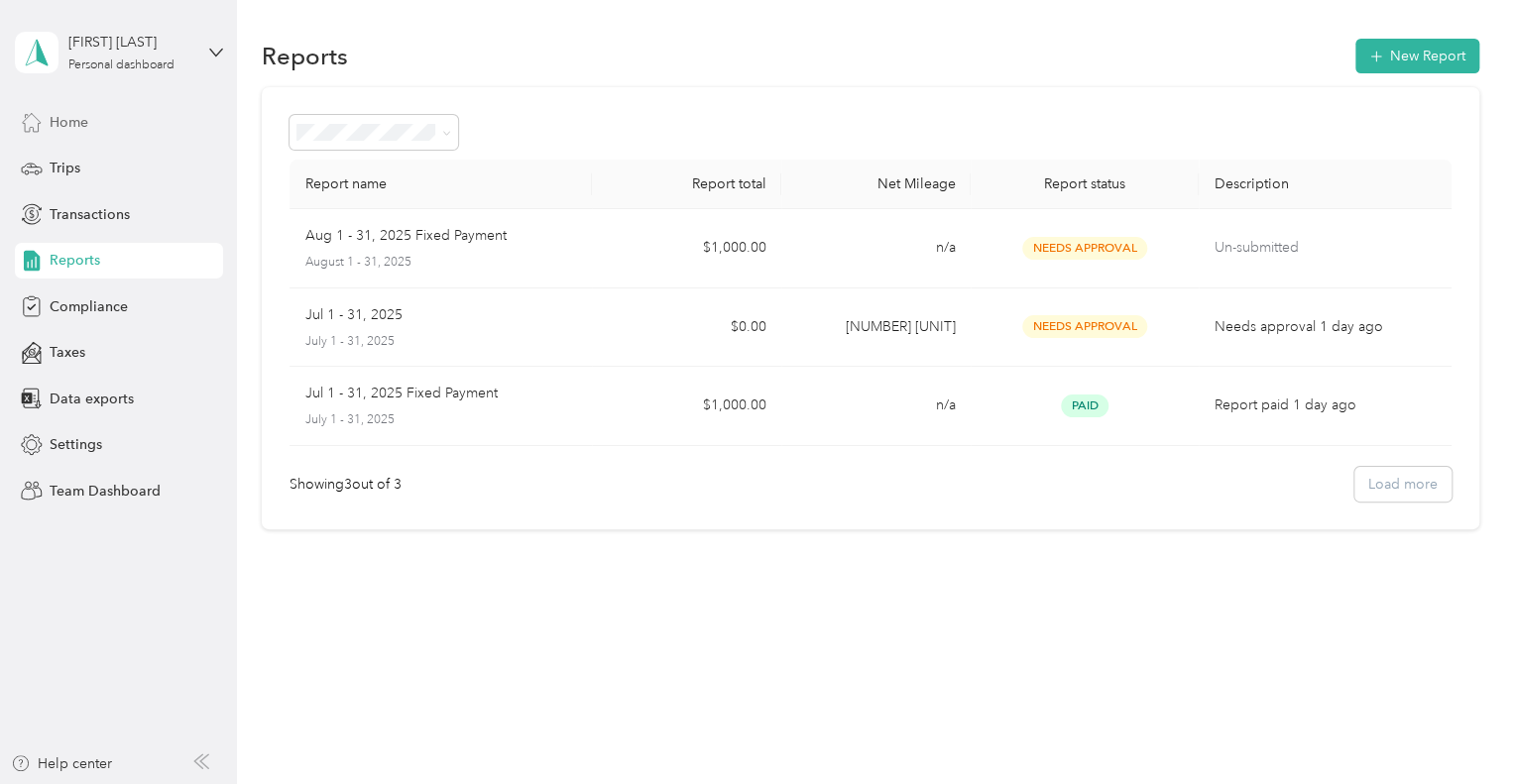 click on "Home" at bounding box center [68, 122] 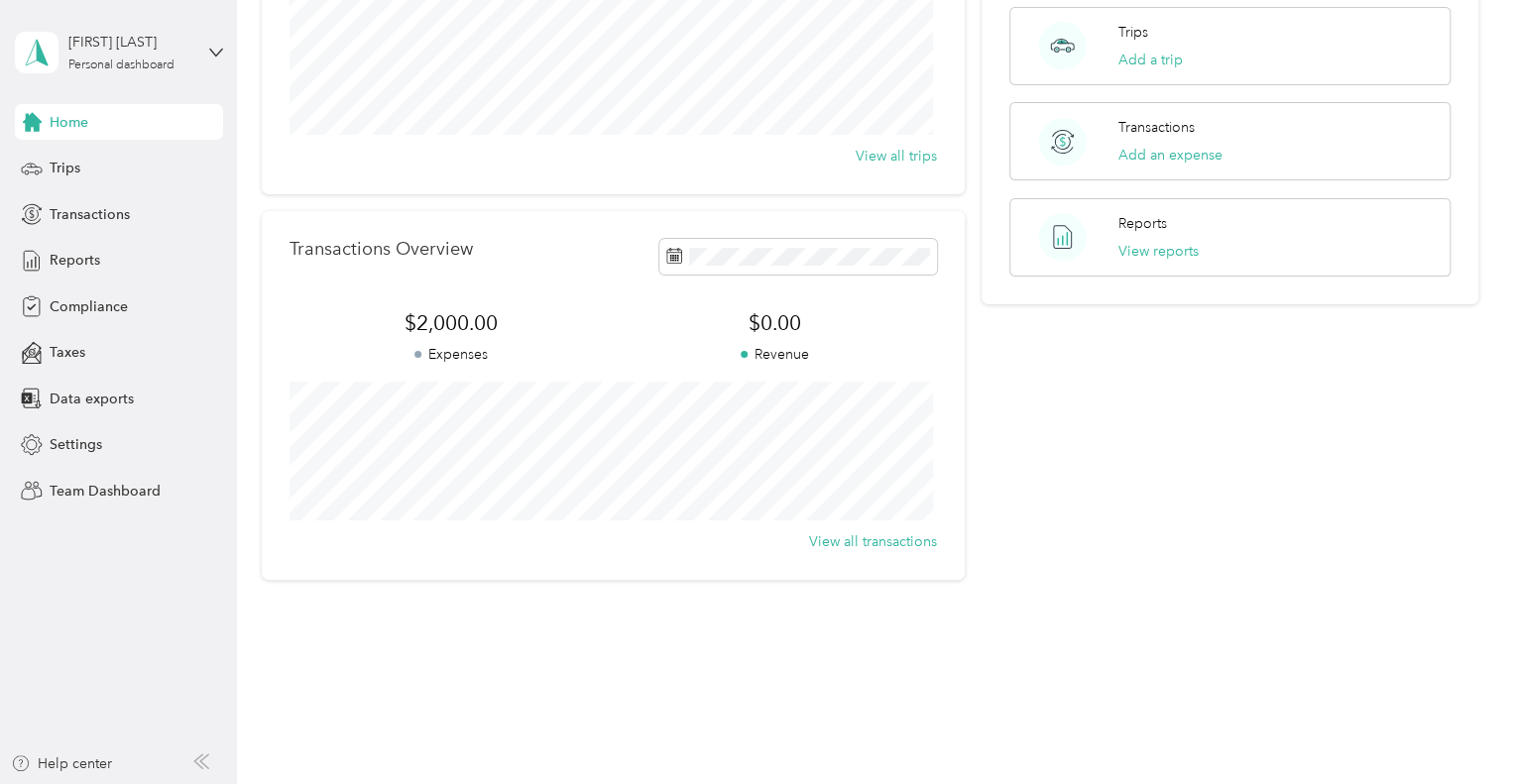 scroll, scrollTop: 0, scrollLeft: 0, axis: both 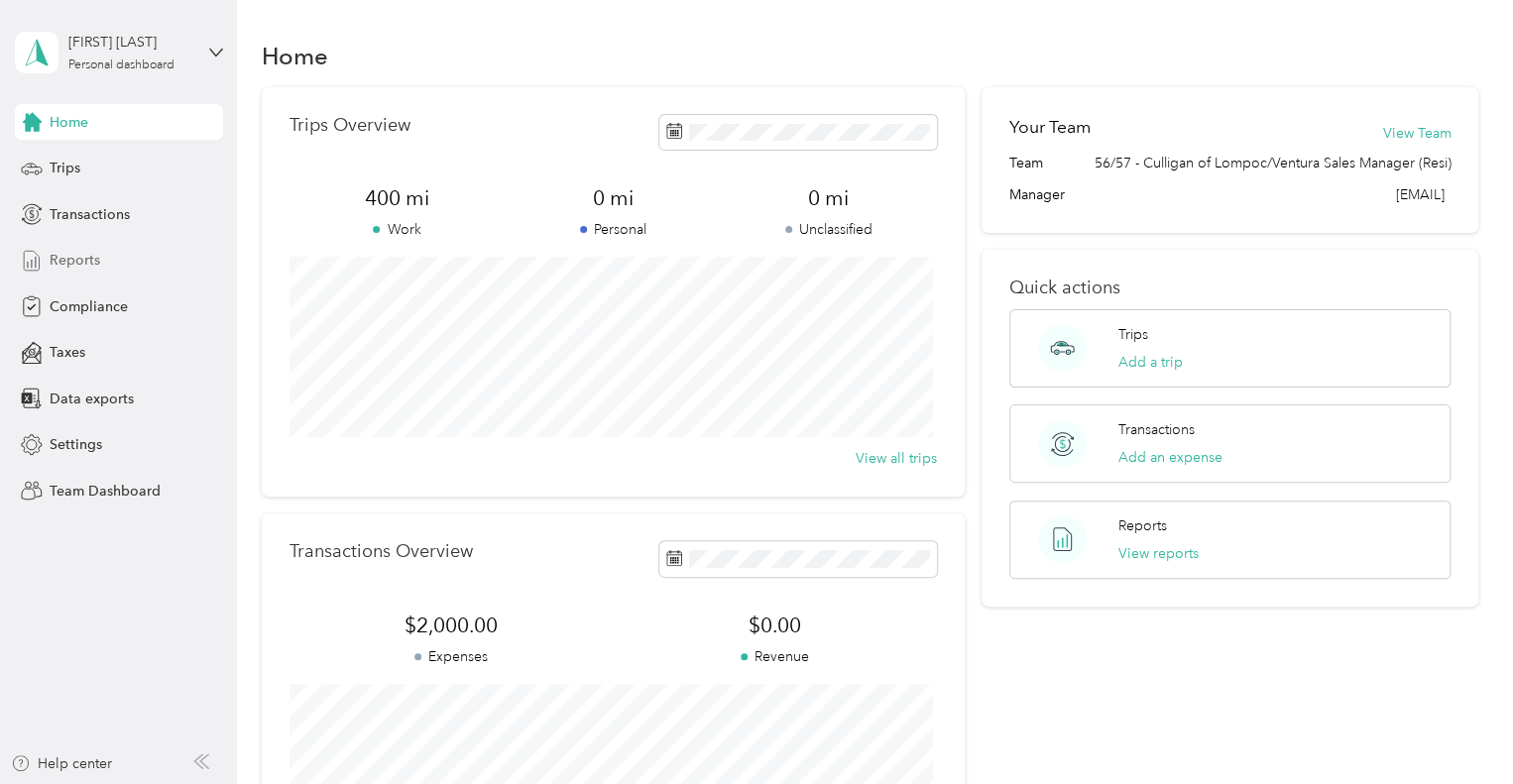 click on "Reports" at bounding box center (74, 260) 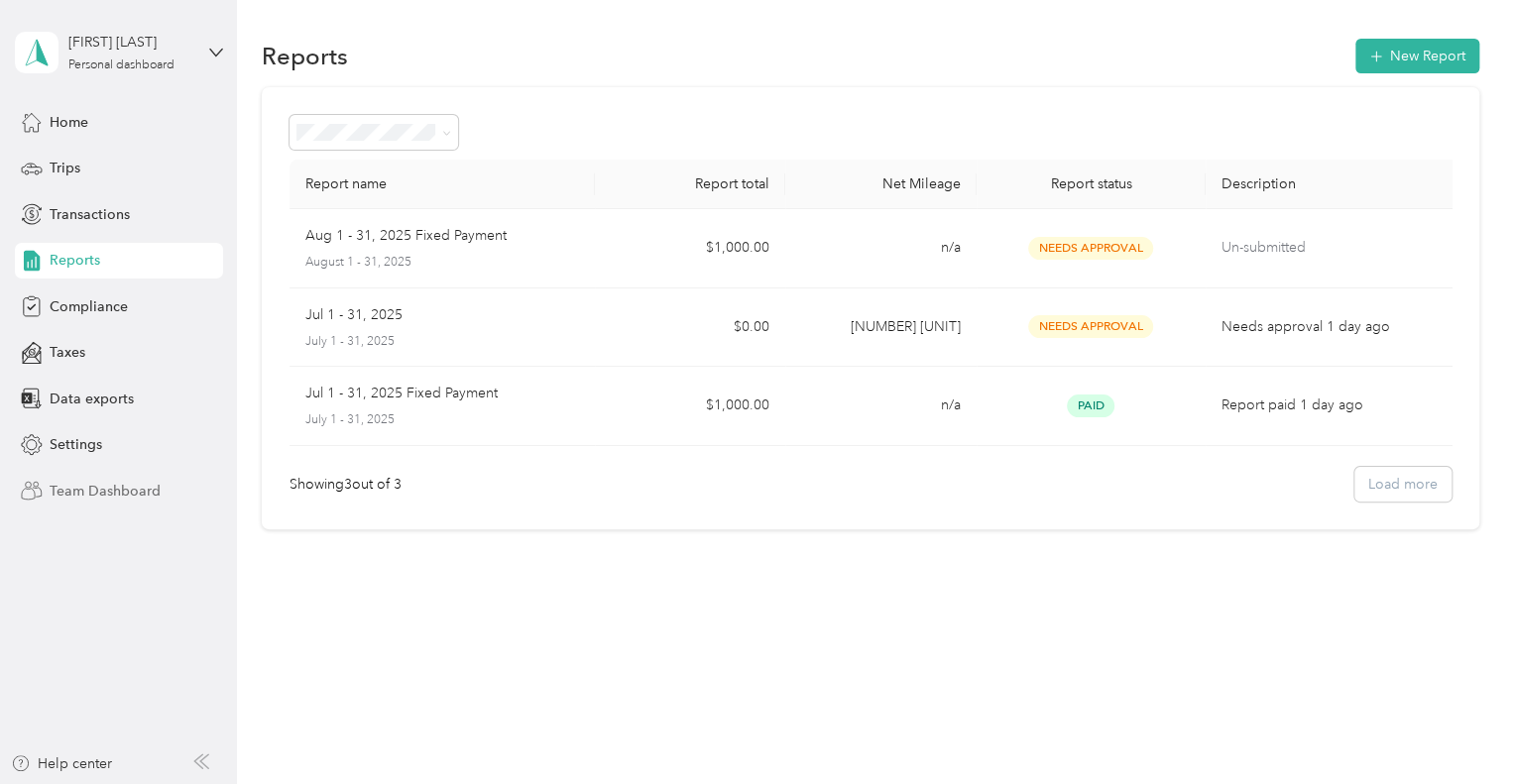 click on "Team Dashboard" at bounding box center [105, 491] 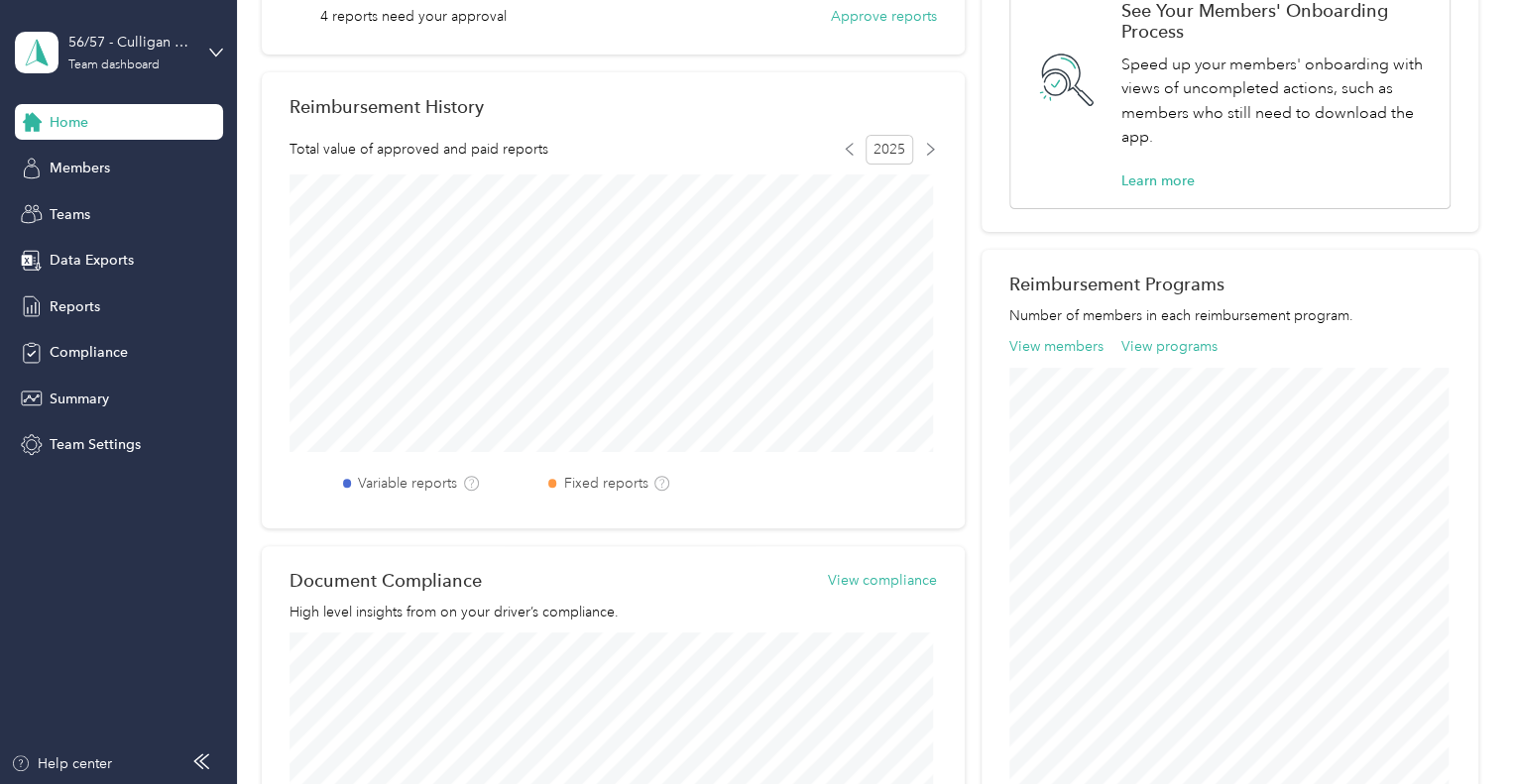 scroll, scrollTop: 440, scrollLeft: 0, axis: vertical 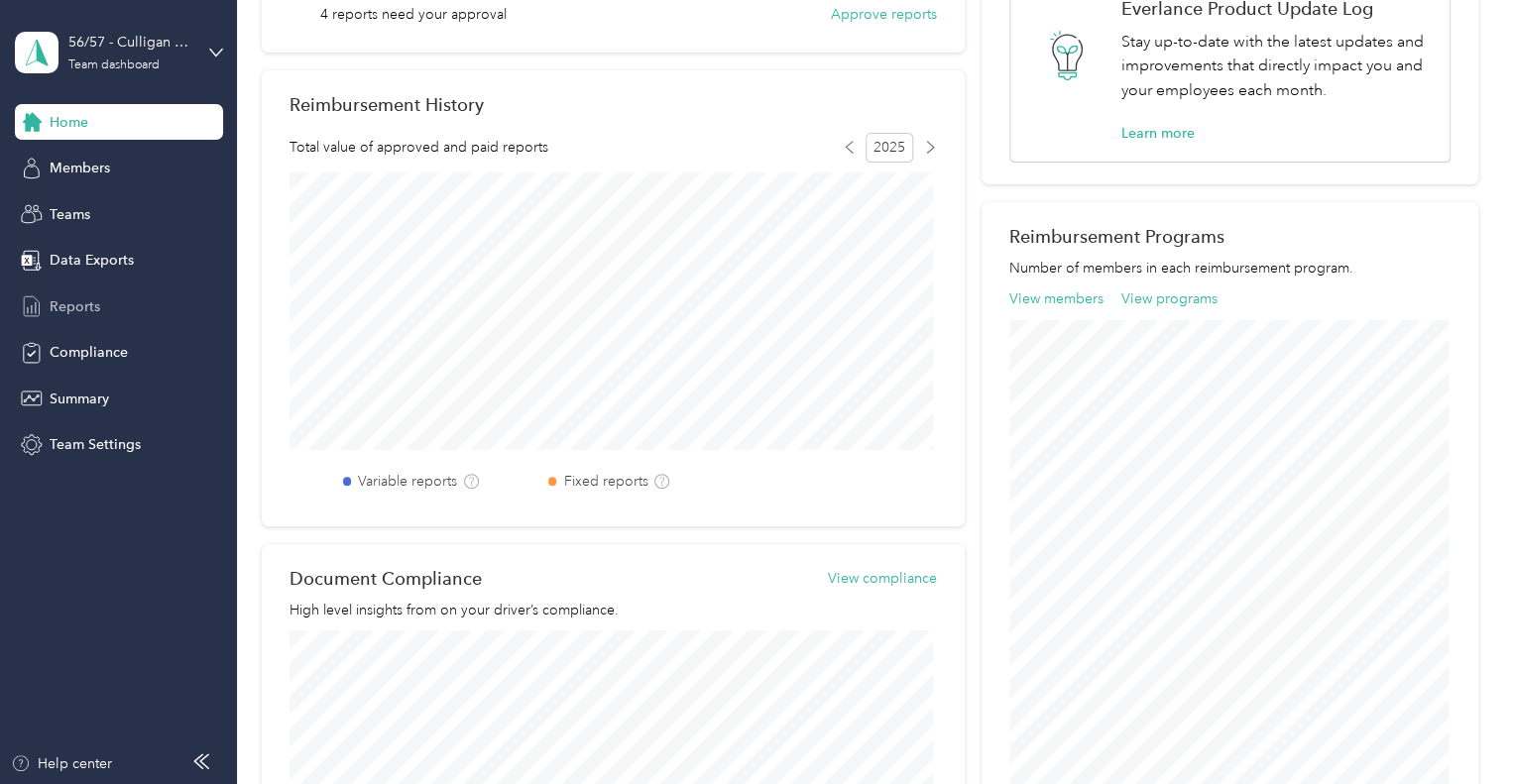 click on "Reports" at bounding box center (74, 306) 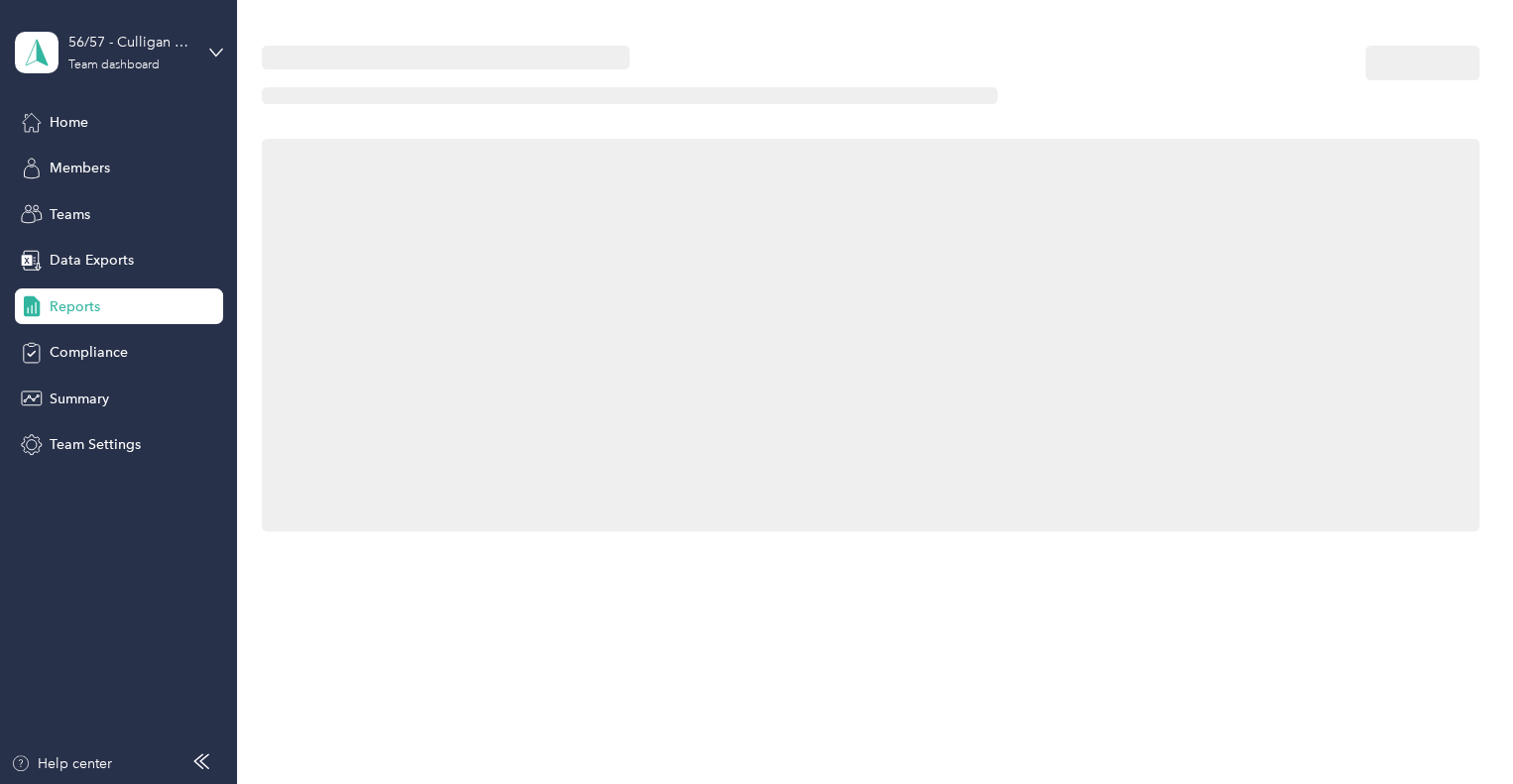 scroll, scrollTop: 0, scrollLeft: 0, axis: both 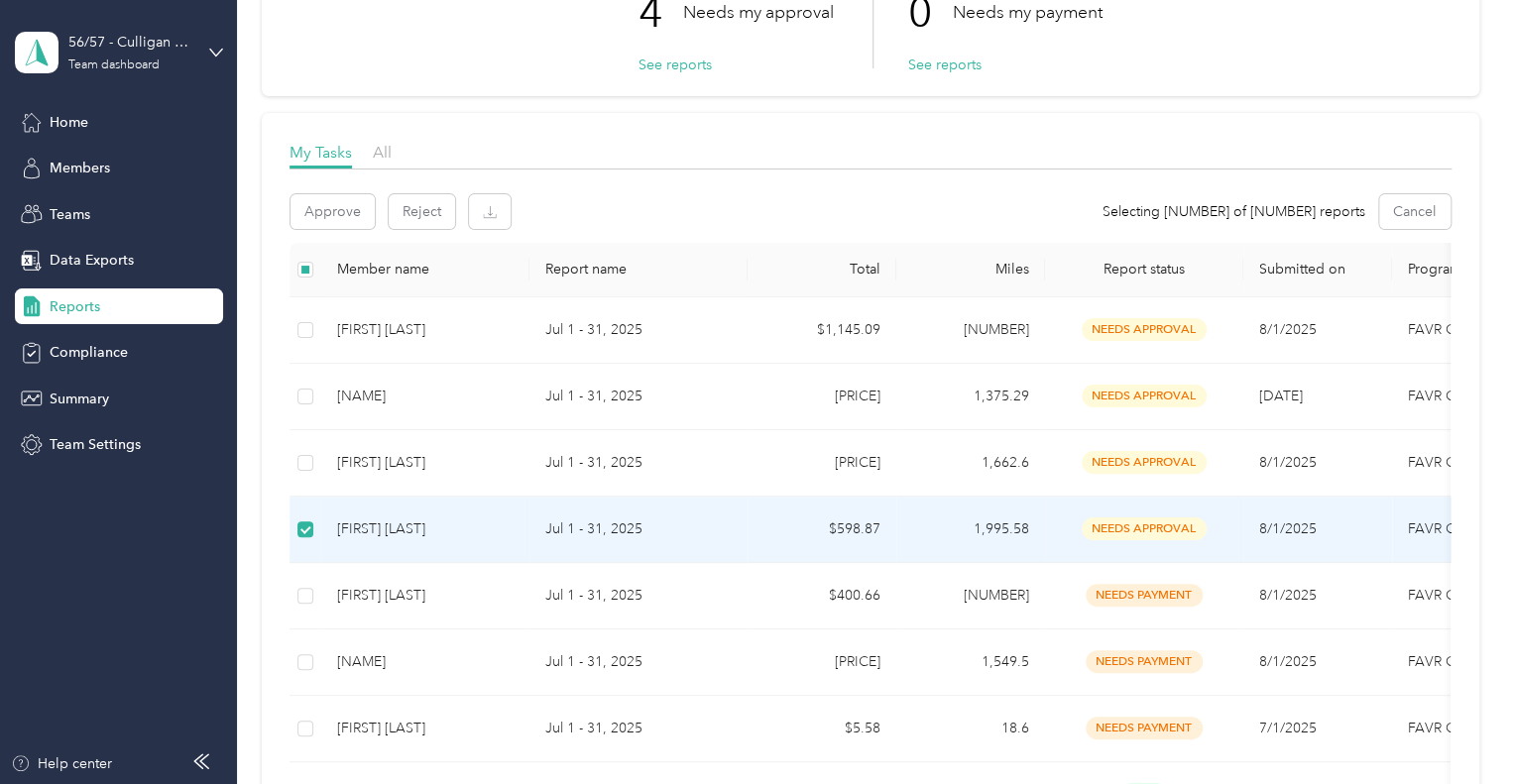 click on "Jul 1 - 31, 2025" at bounding box center [639, 529] 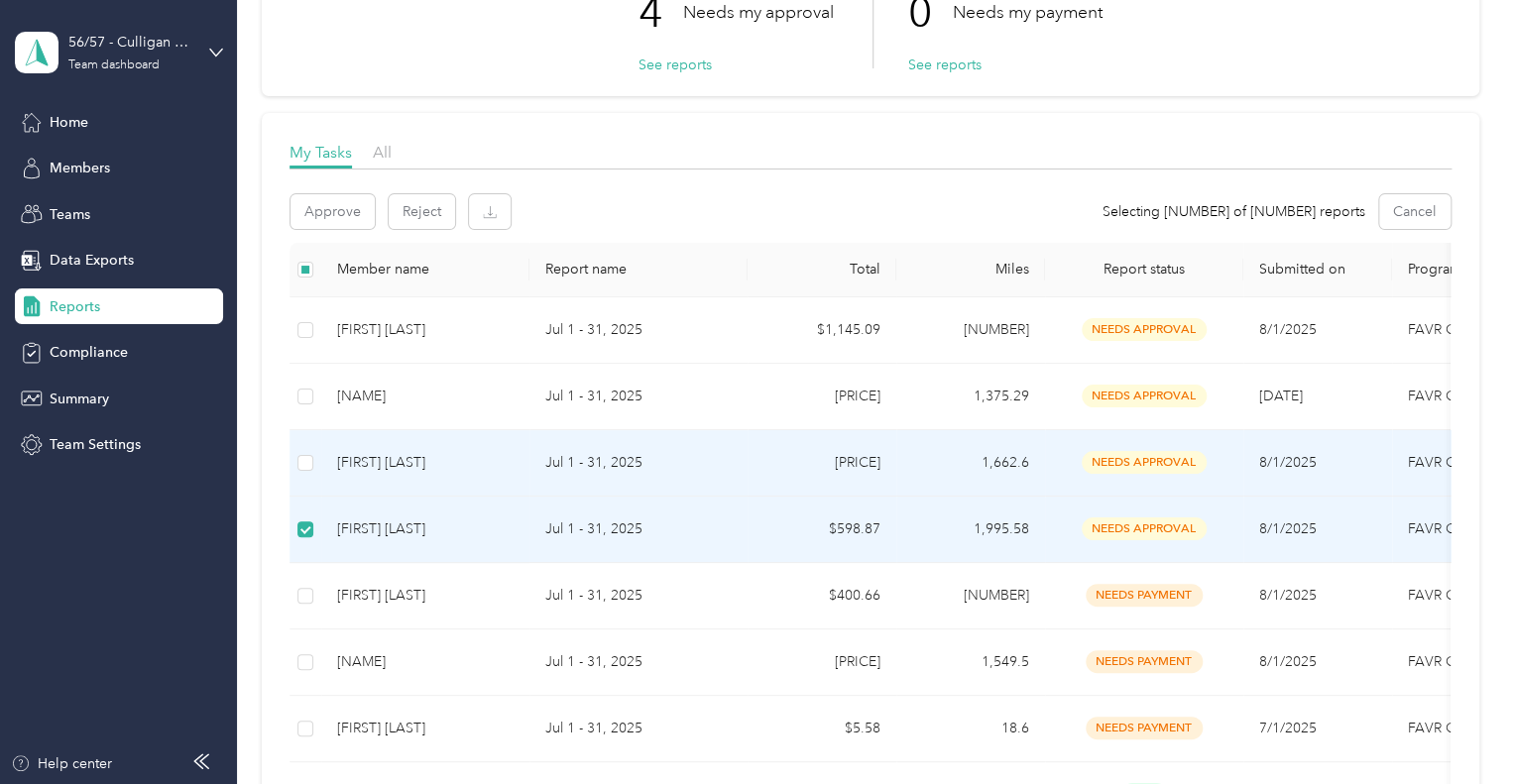 scroll, scrollTop: 176, scrollLeft: 0, axis: vertical 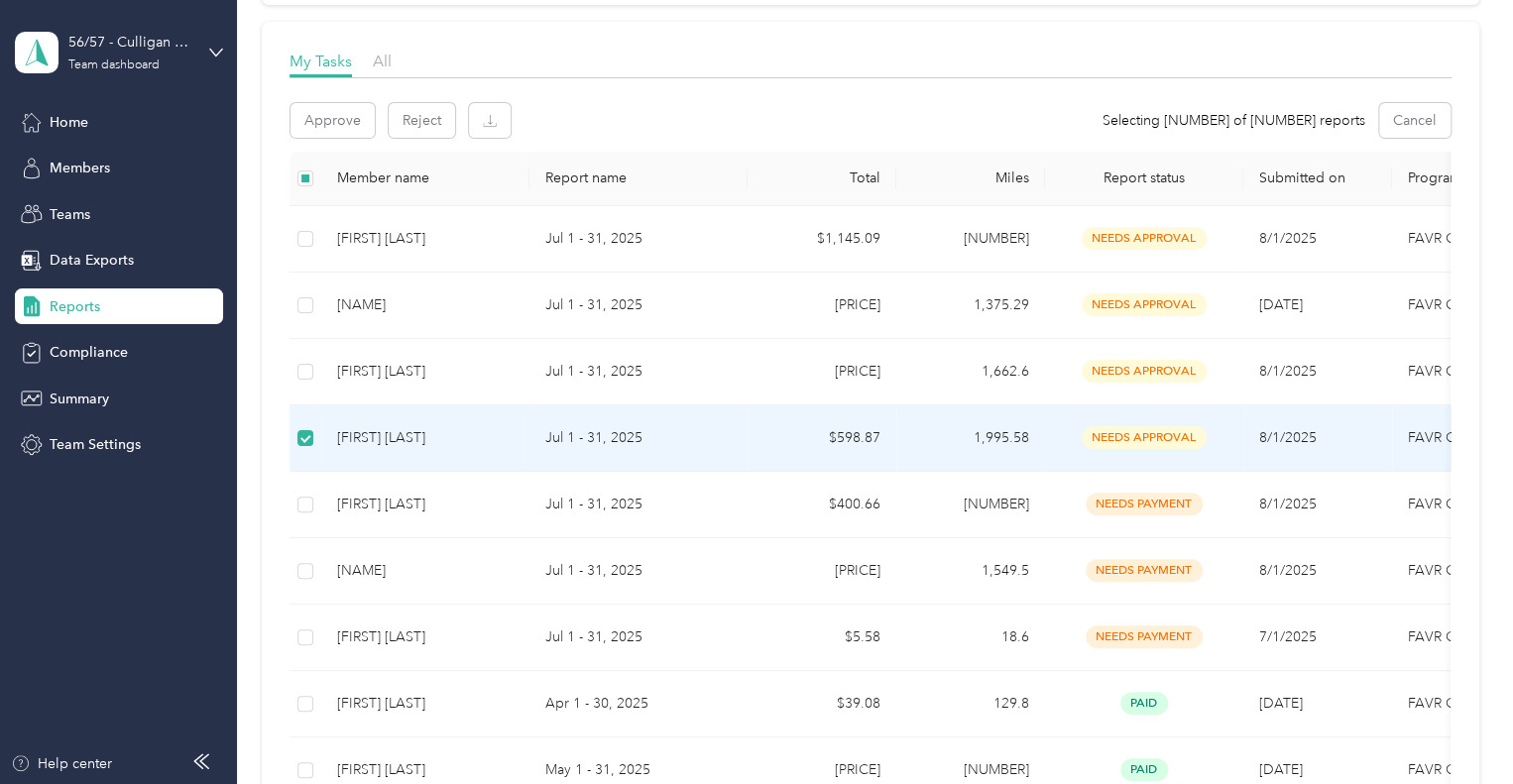 click on "Jul 1 - 31, 2025" at bounding box center (639, 438) 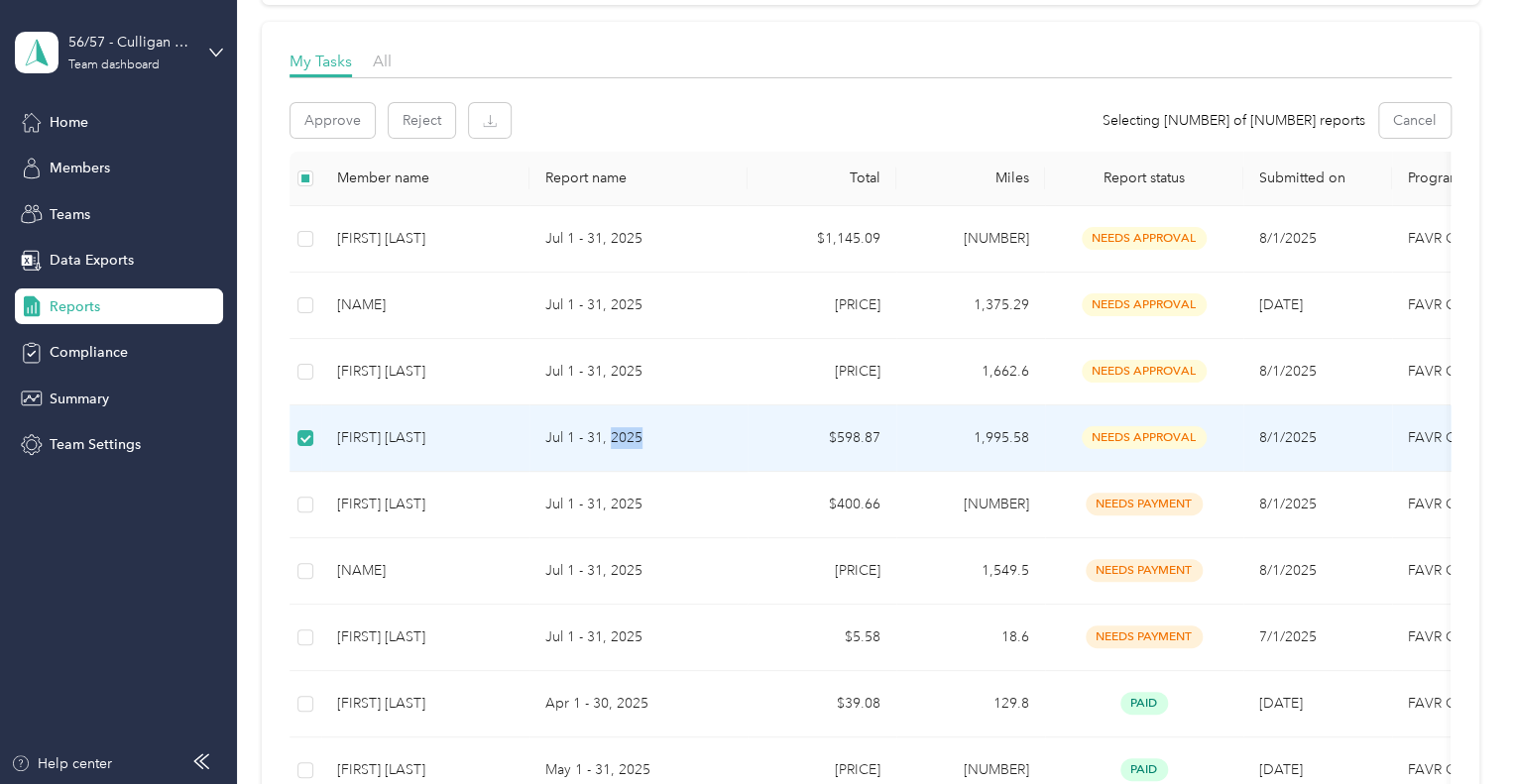 click on "Jul 1 - 31, 2025" at bounding box center (639, 438) 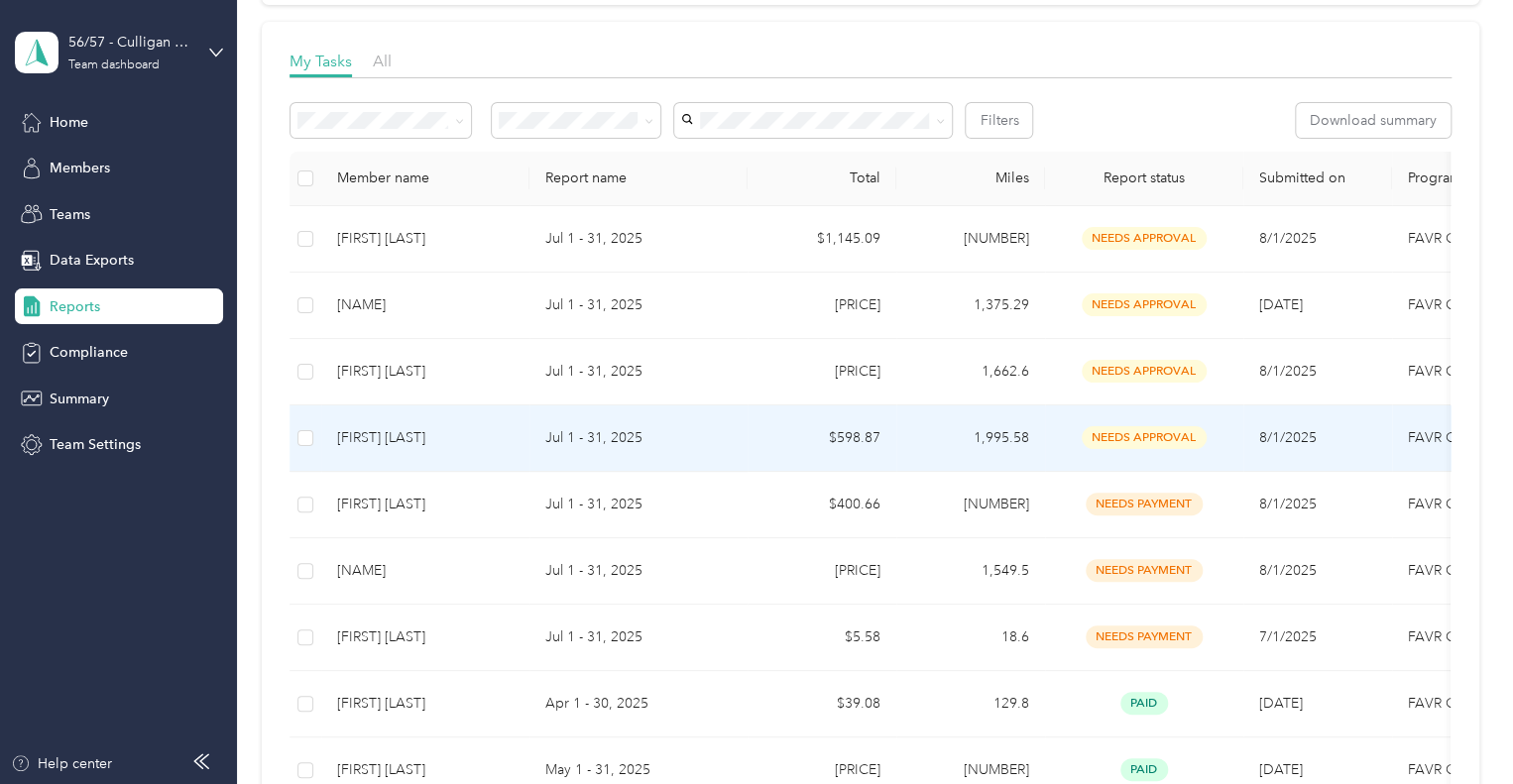 click on "[FIRST] [LAST]" at bounding box center (425, 438) 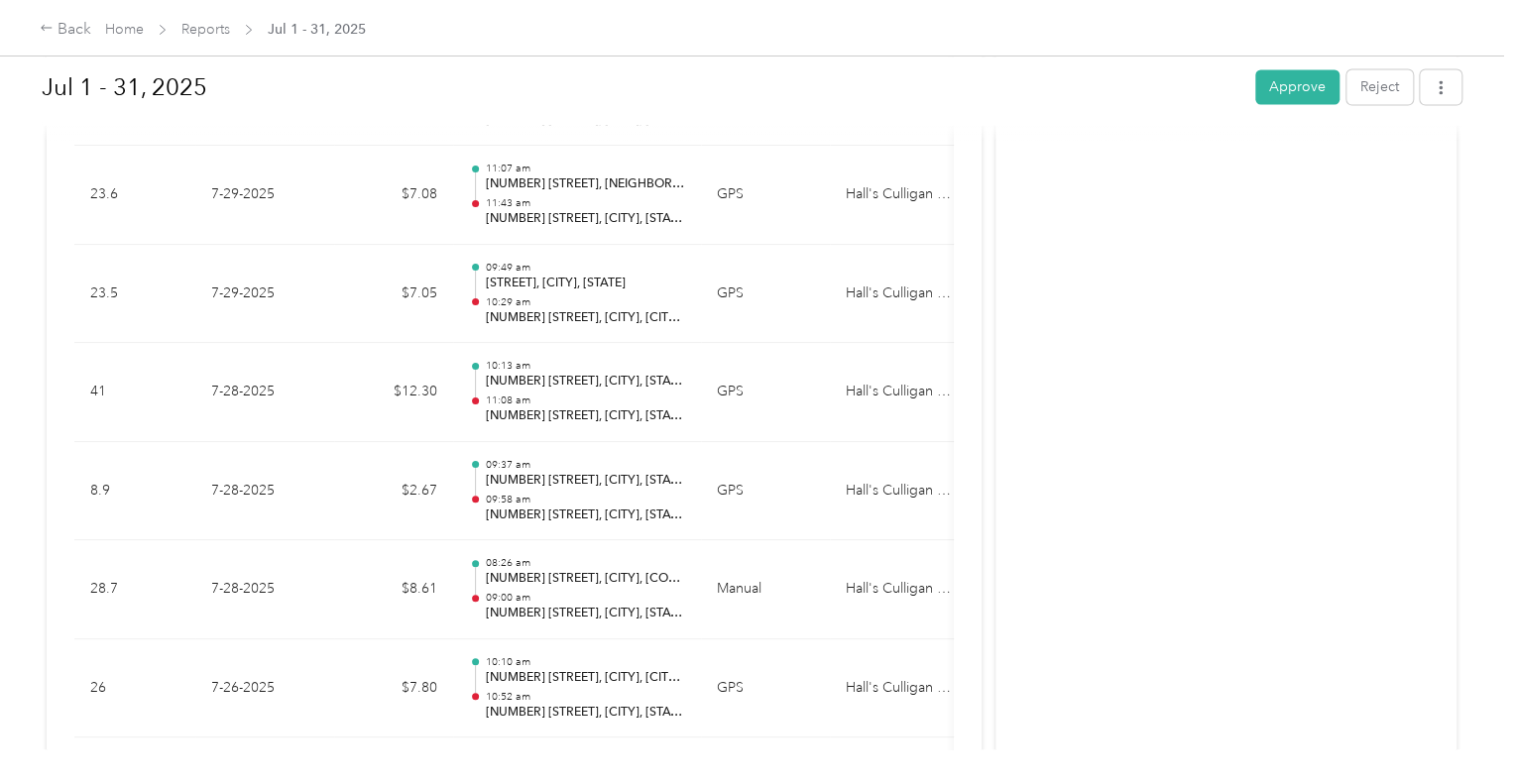 scroll, scrollTop: 1368, scrollLeft: 0, axis: vertical 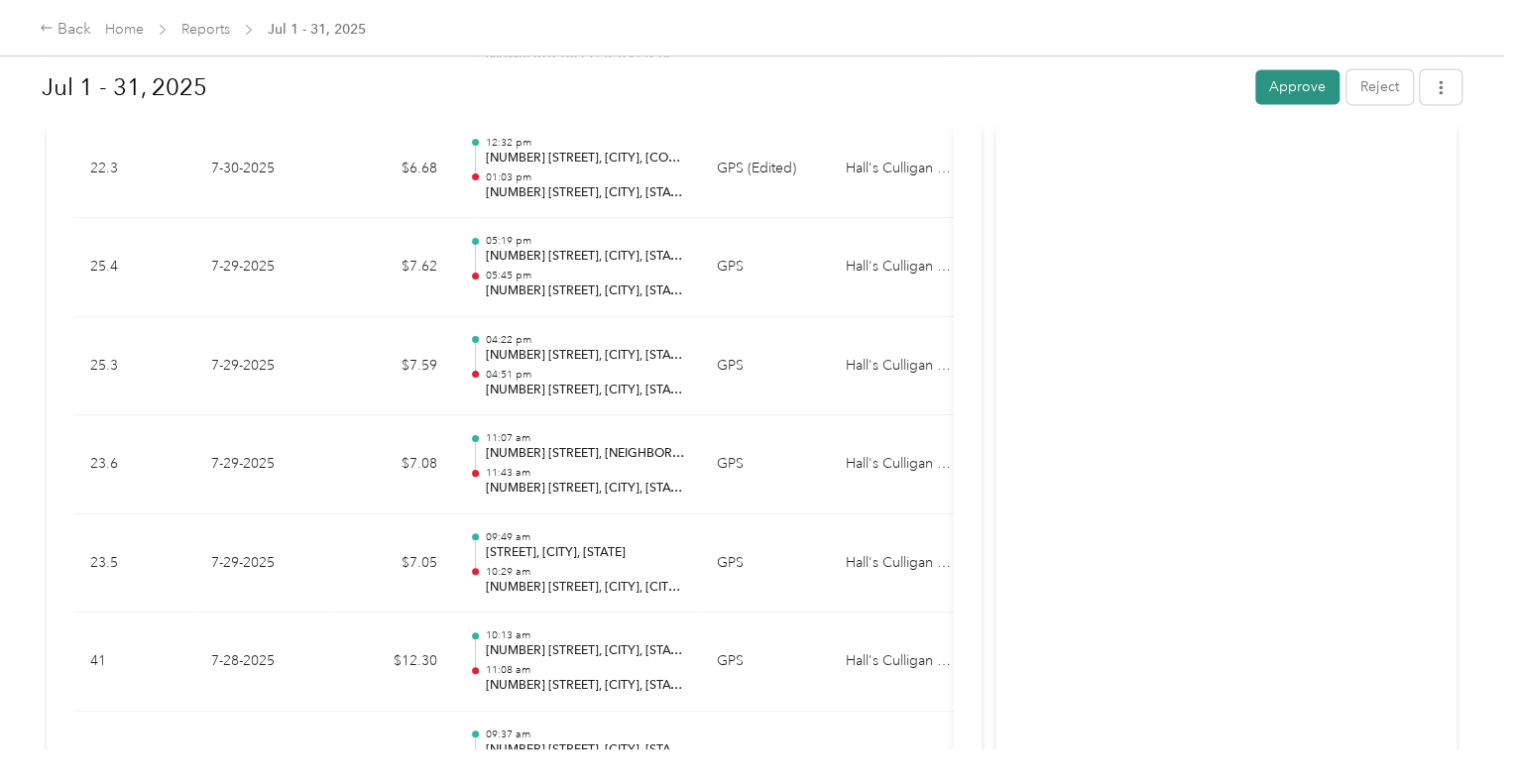 click on "Approve" at bounding box center (1297, 86) 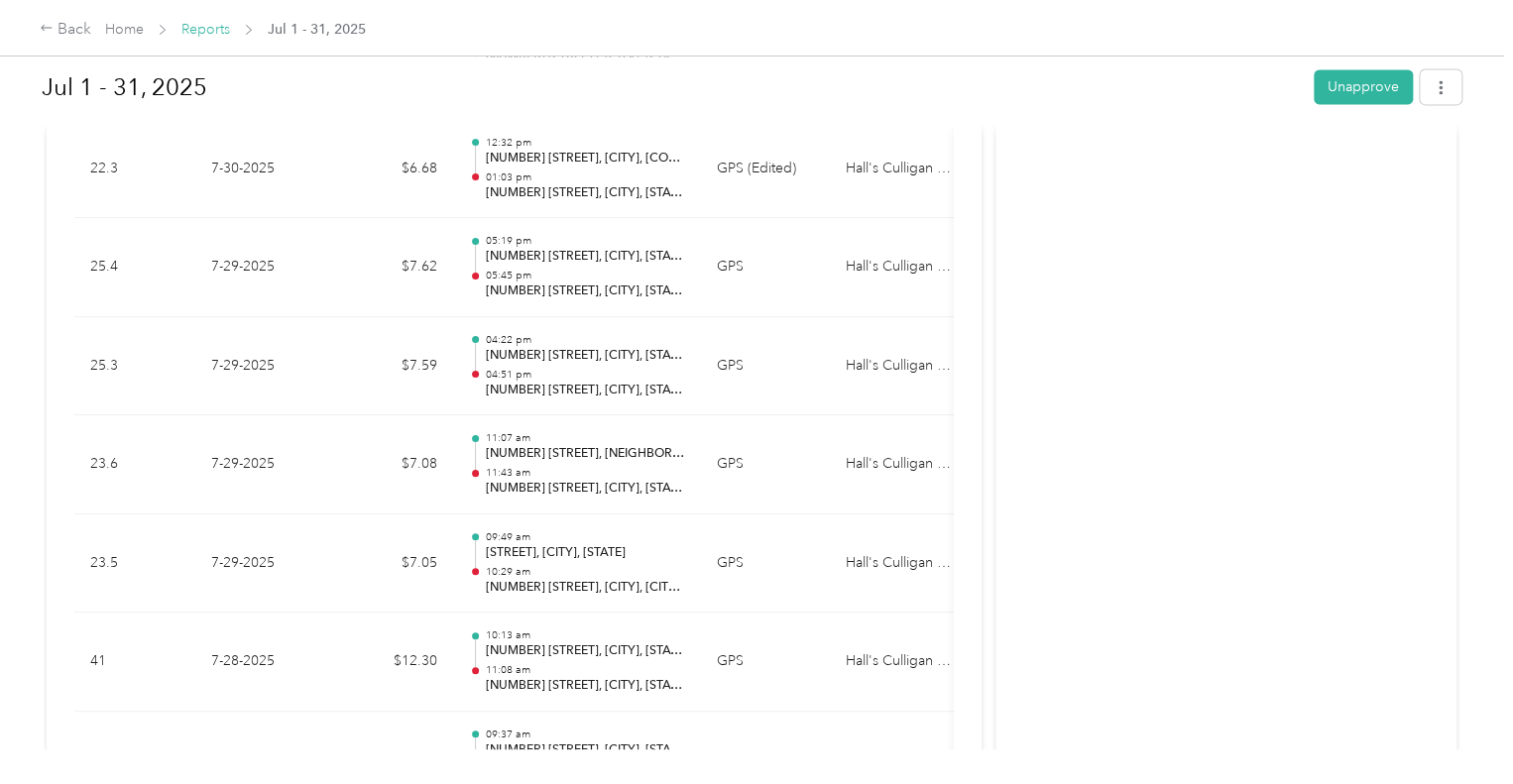 click on "Reports" at bounding box center [205, 29] 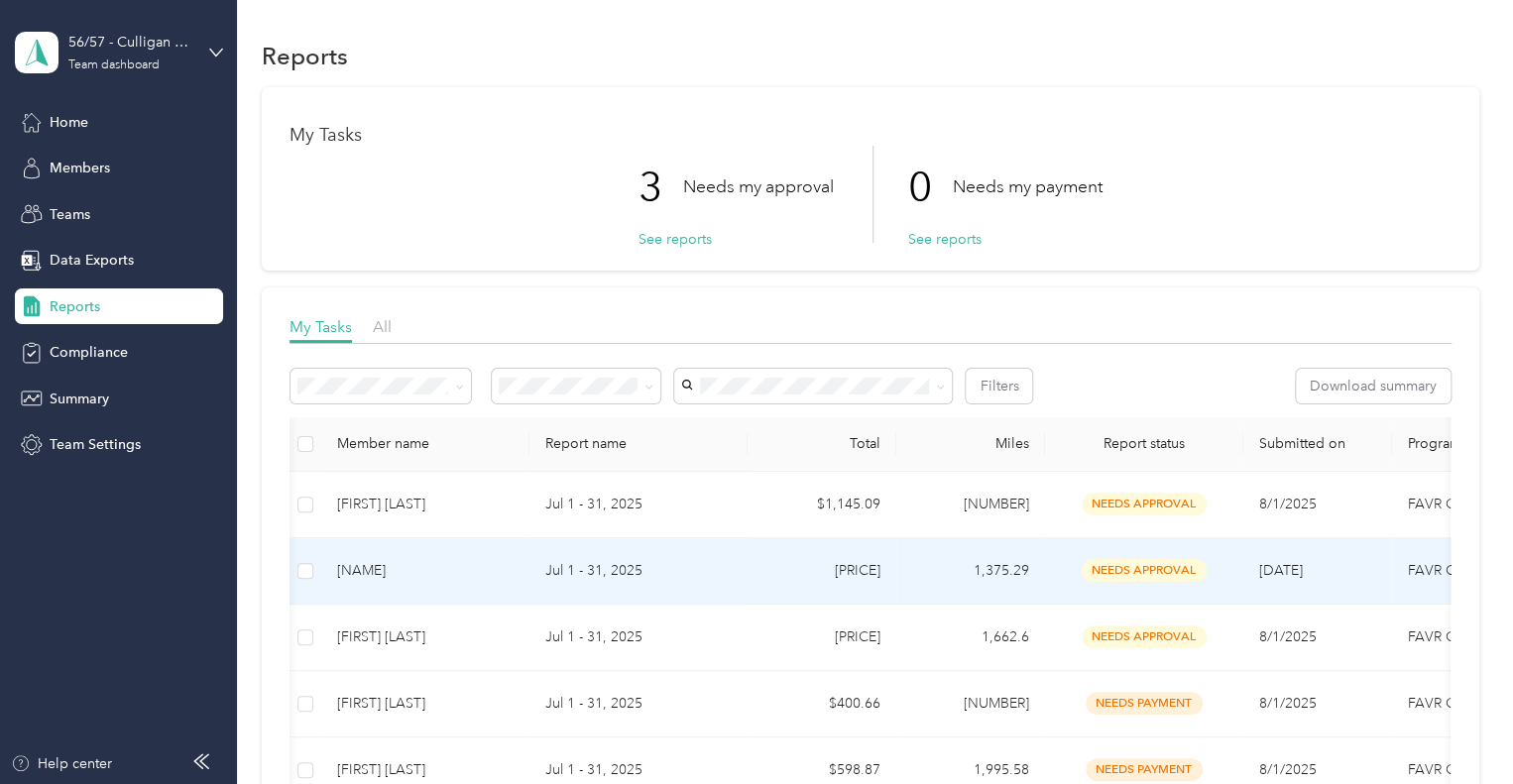 scroll, scrollTop: 0, scrollLeft: 18, axis: horizontal 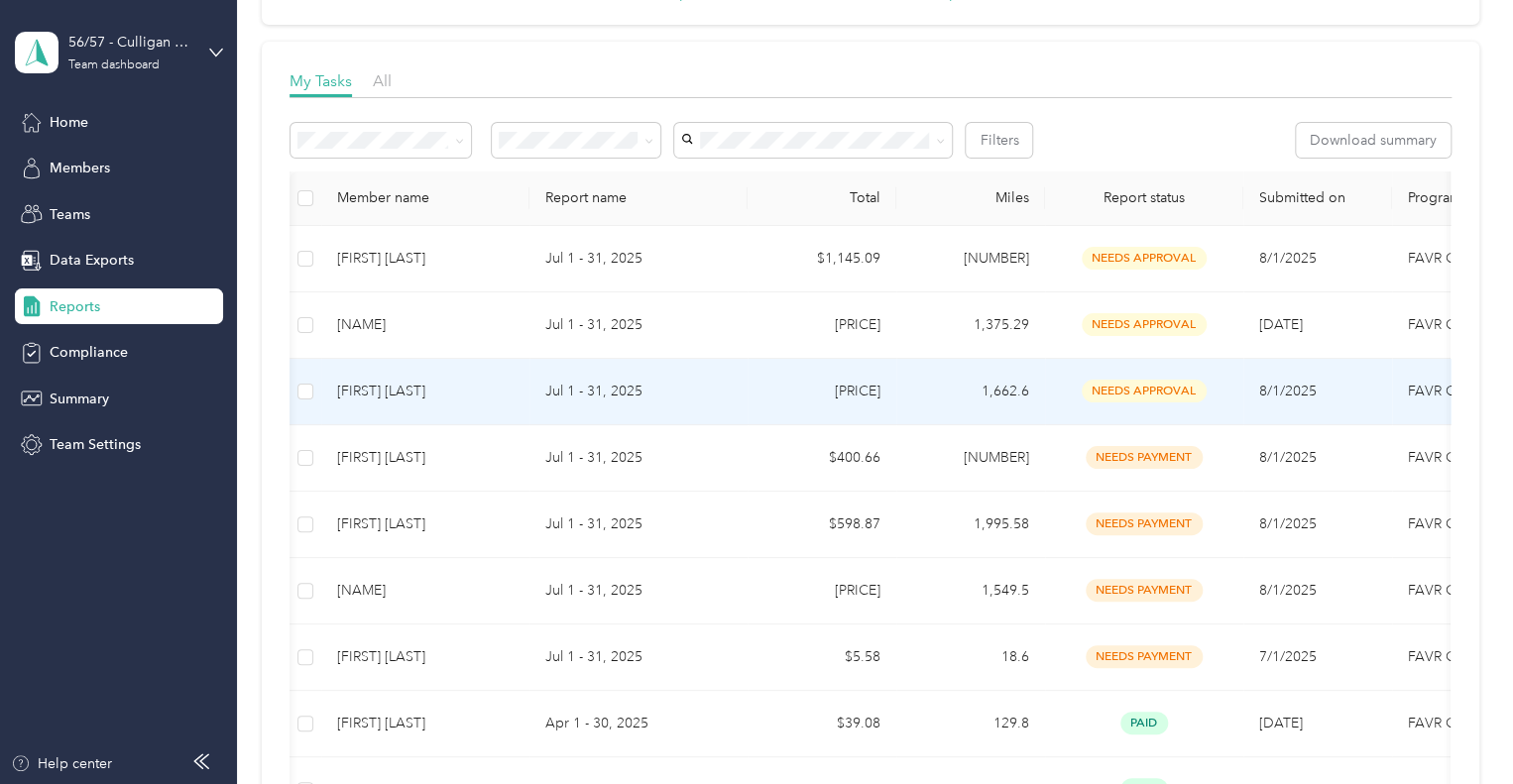 click on "[FIRST] [LAST]" at bounding box center (425, 392) 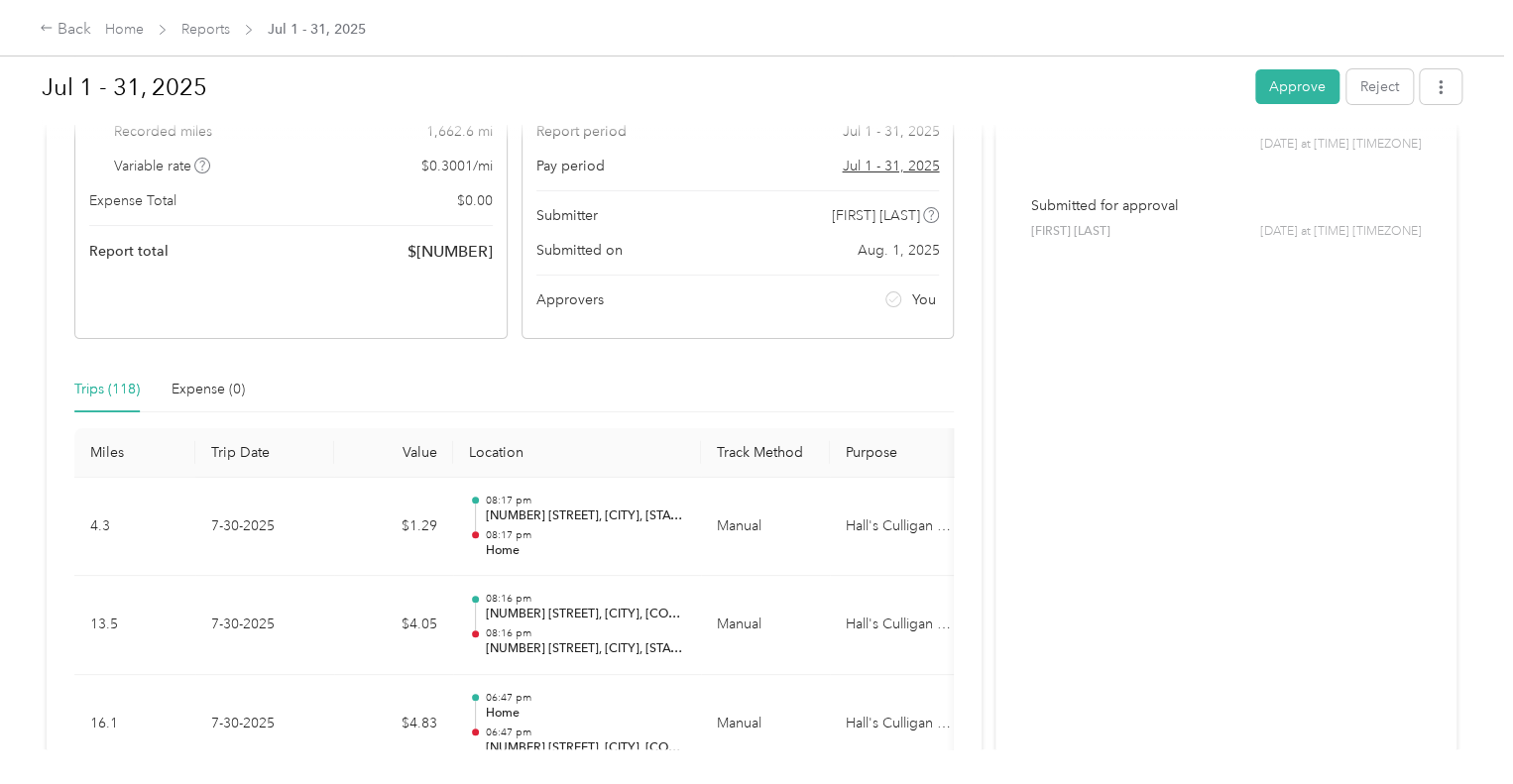 scroll, scrollTop: 0, scrollLeft: 0, axis: both 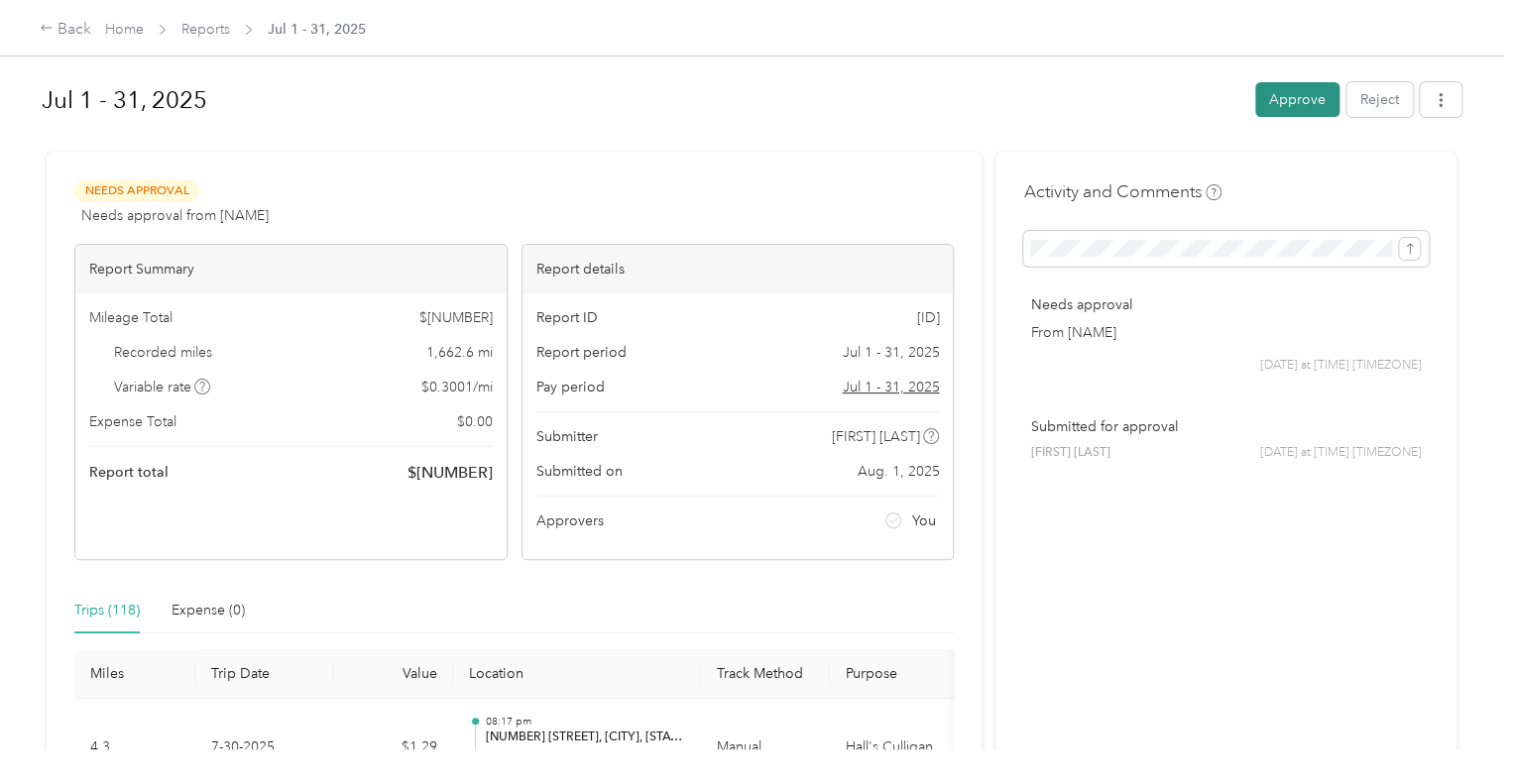 click on "Approve" at bounding box center (1297, 99) 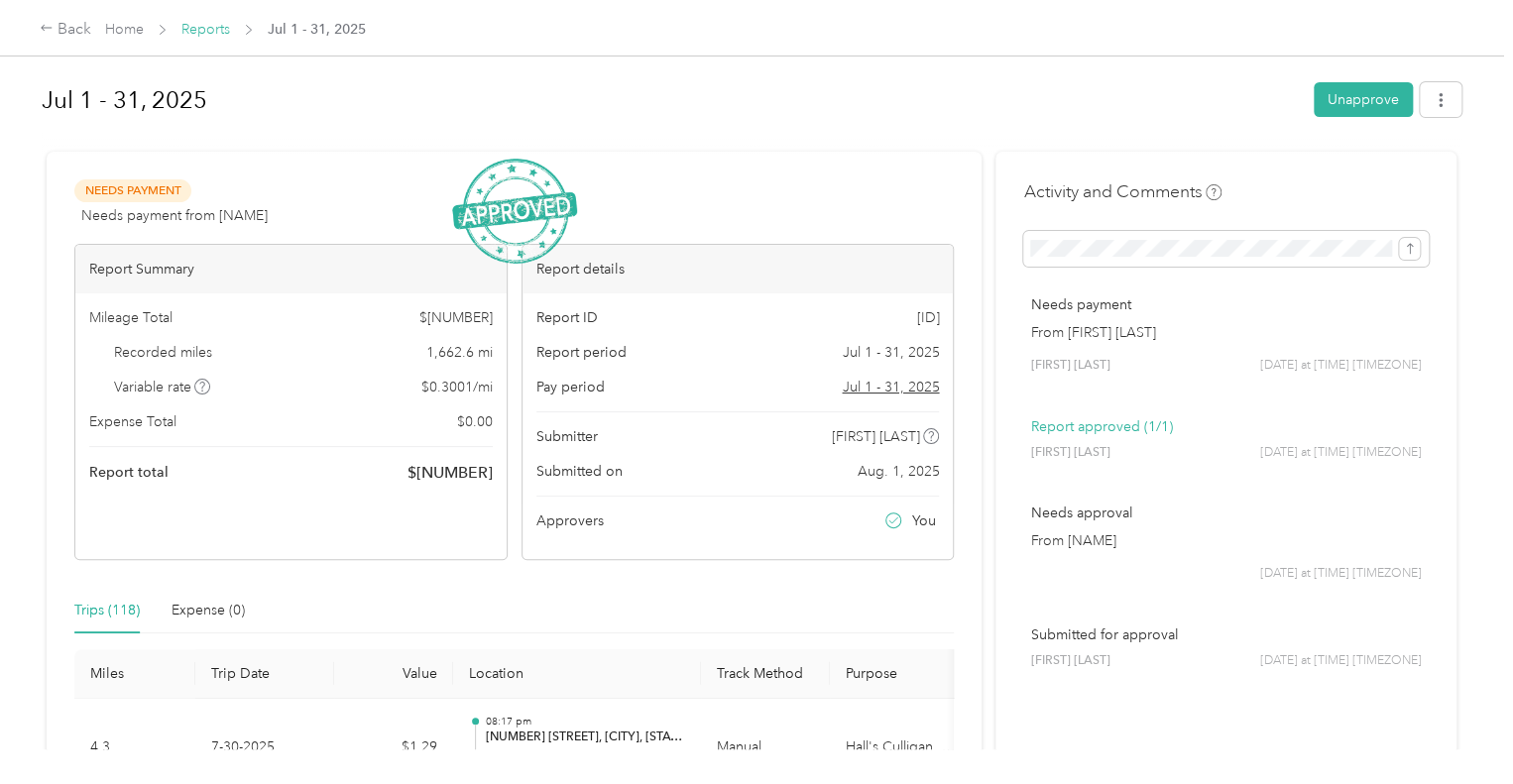 click on "Reports" at bounding box center [205, 29] 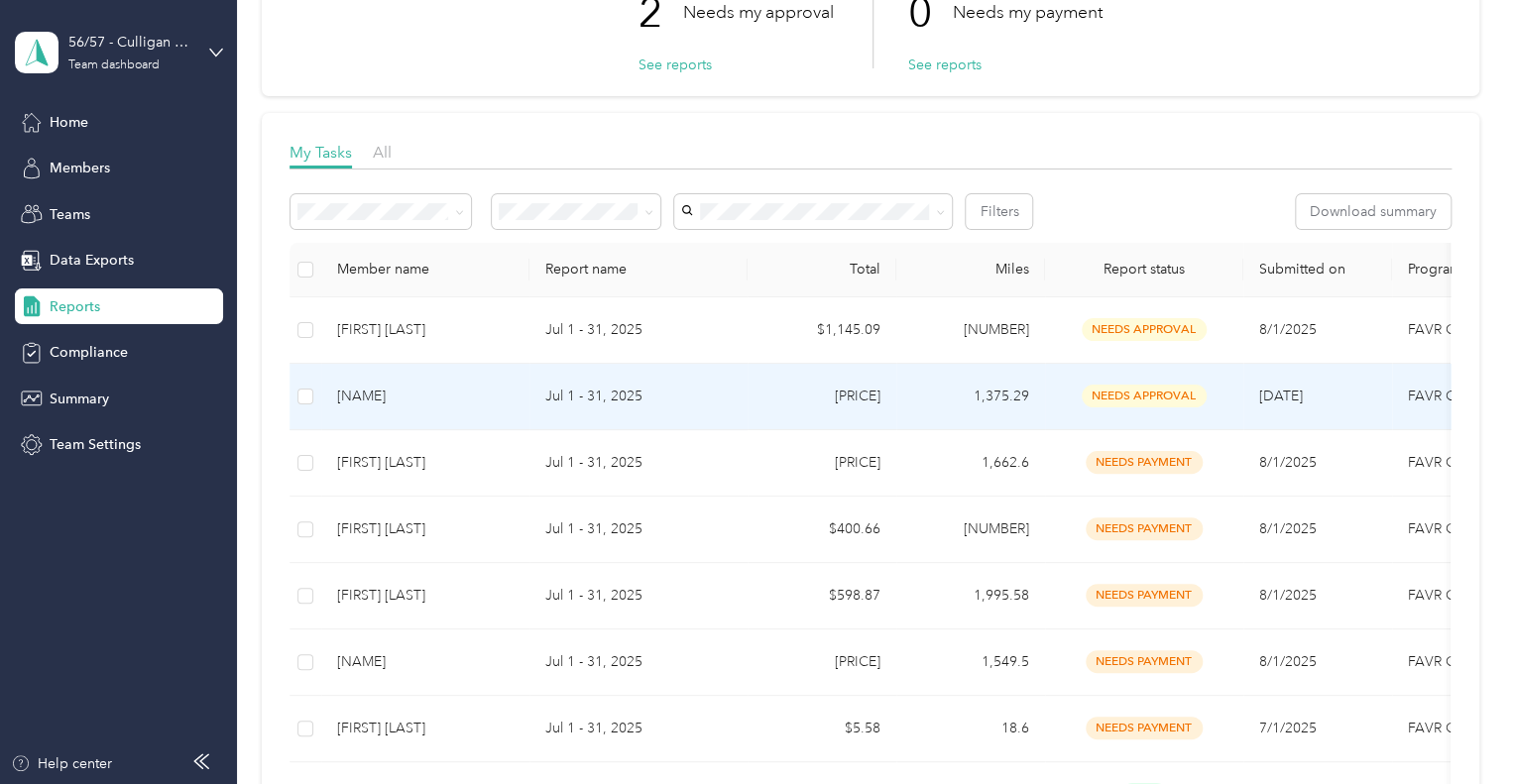 scroll, scrollTop: 190, scrollLeft: 0, axis: vertical 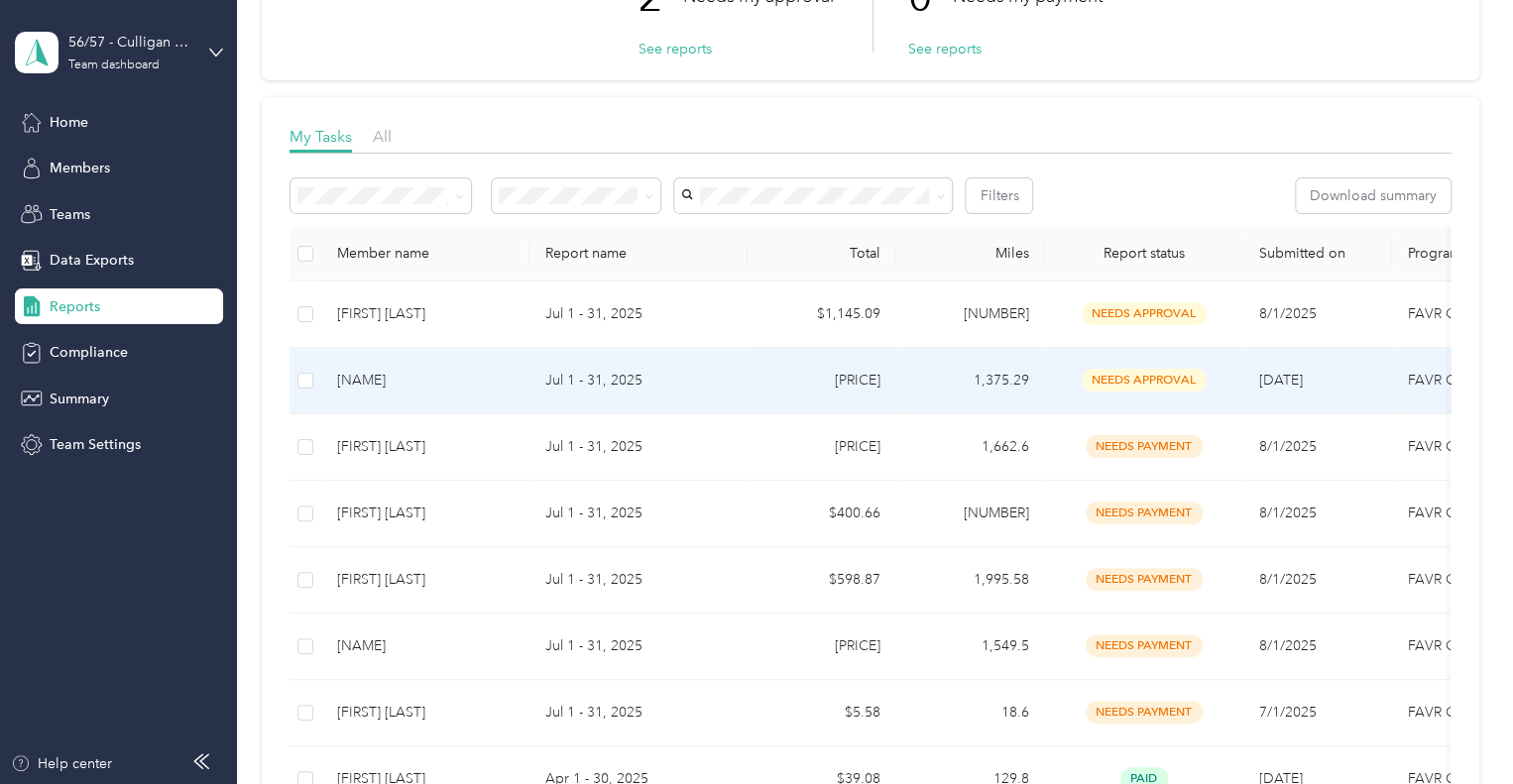 click on "[NAME]" at bounding box center (425, 381) 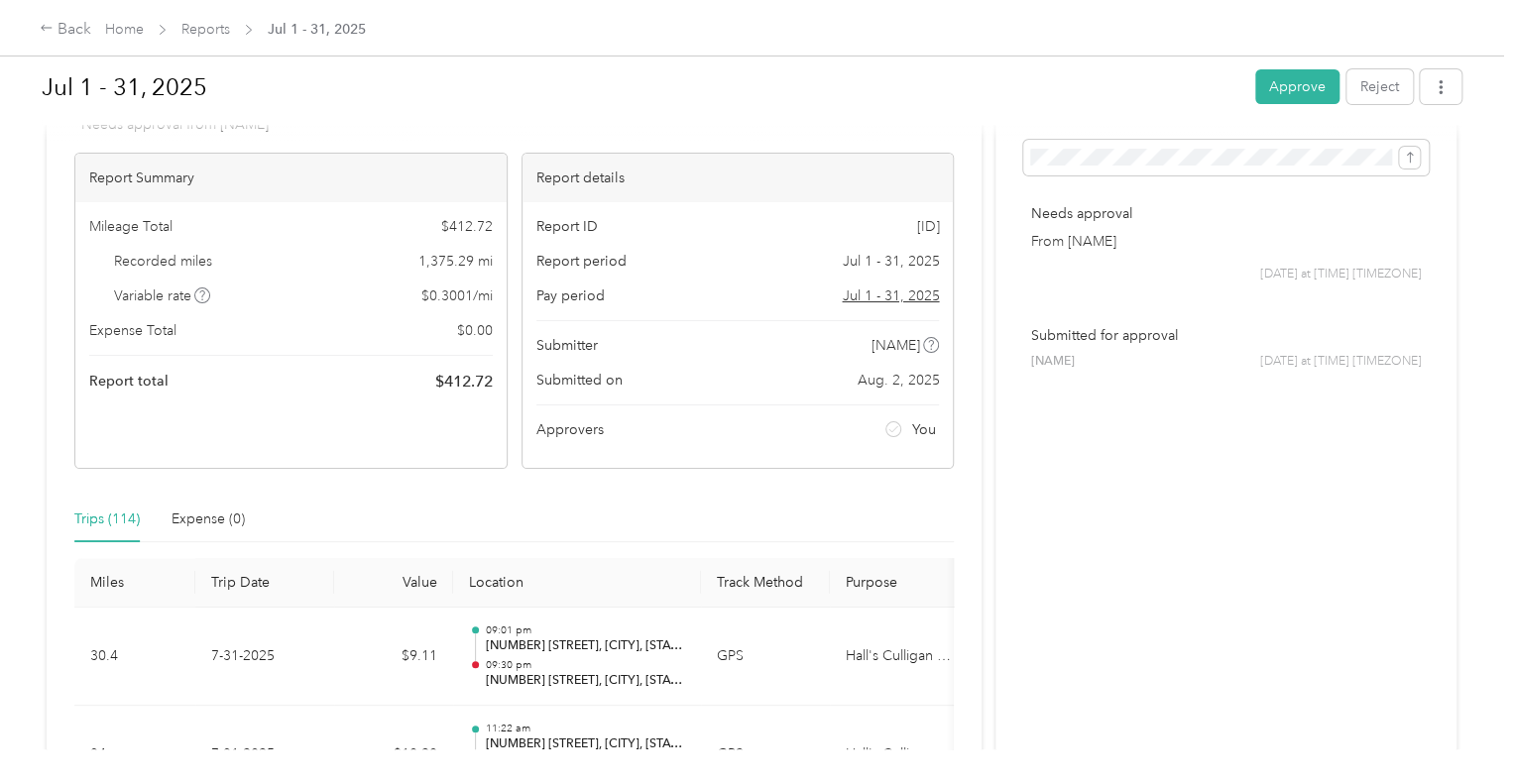 scroll, scrollTop: 0, scrollLeft: 0, axis: both 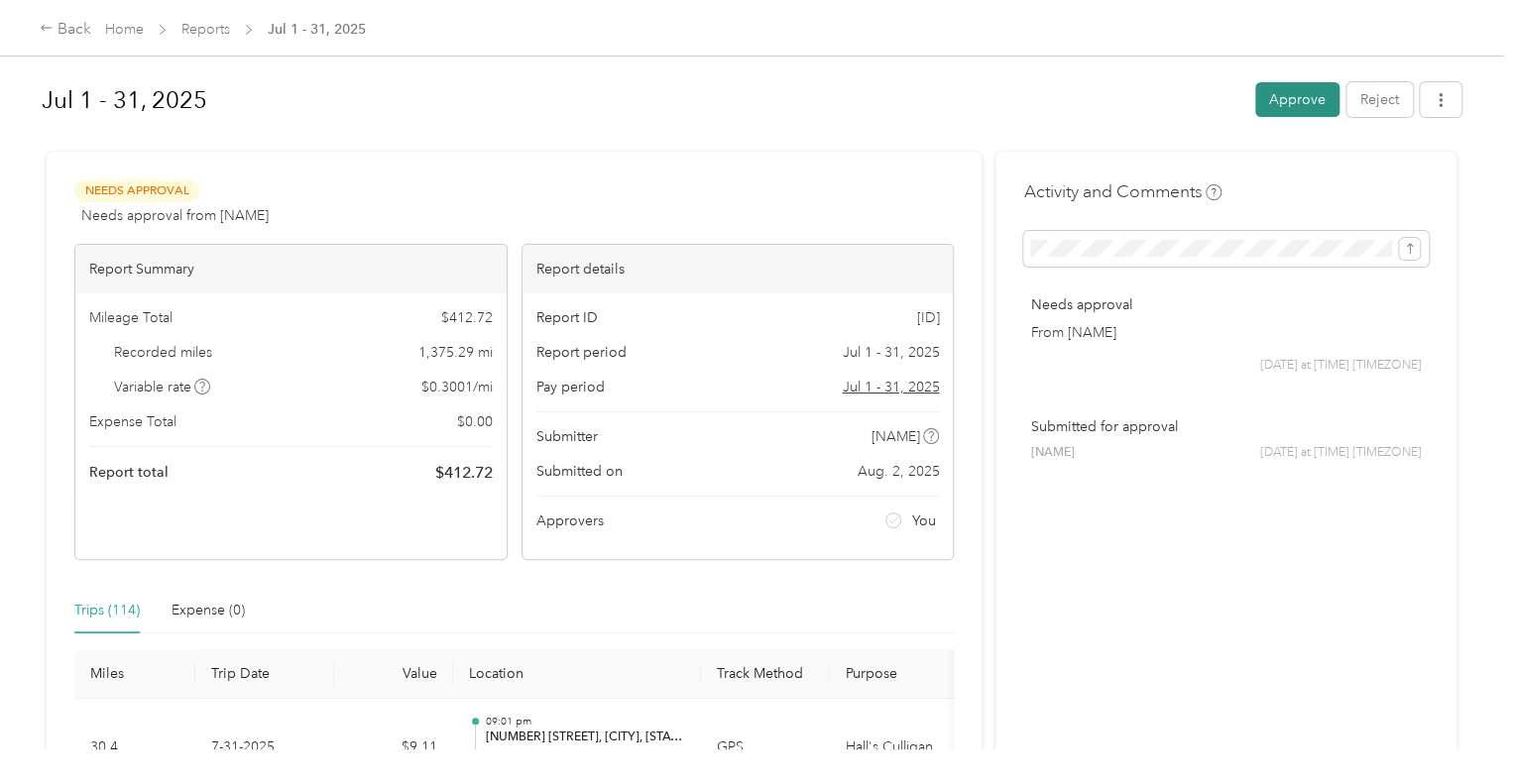 click on "Approve" at bounding box center (1297, 99) 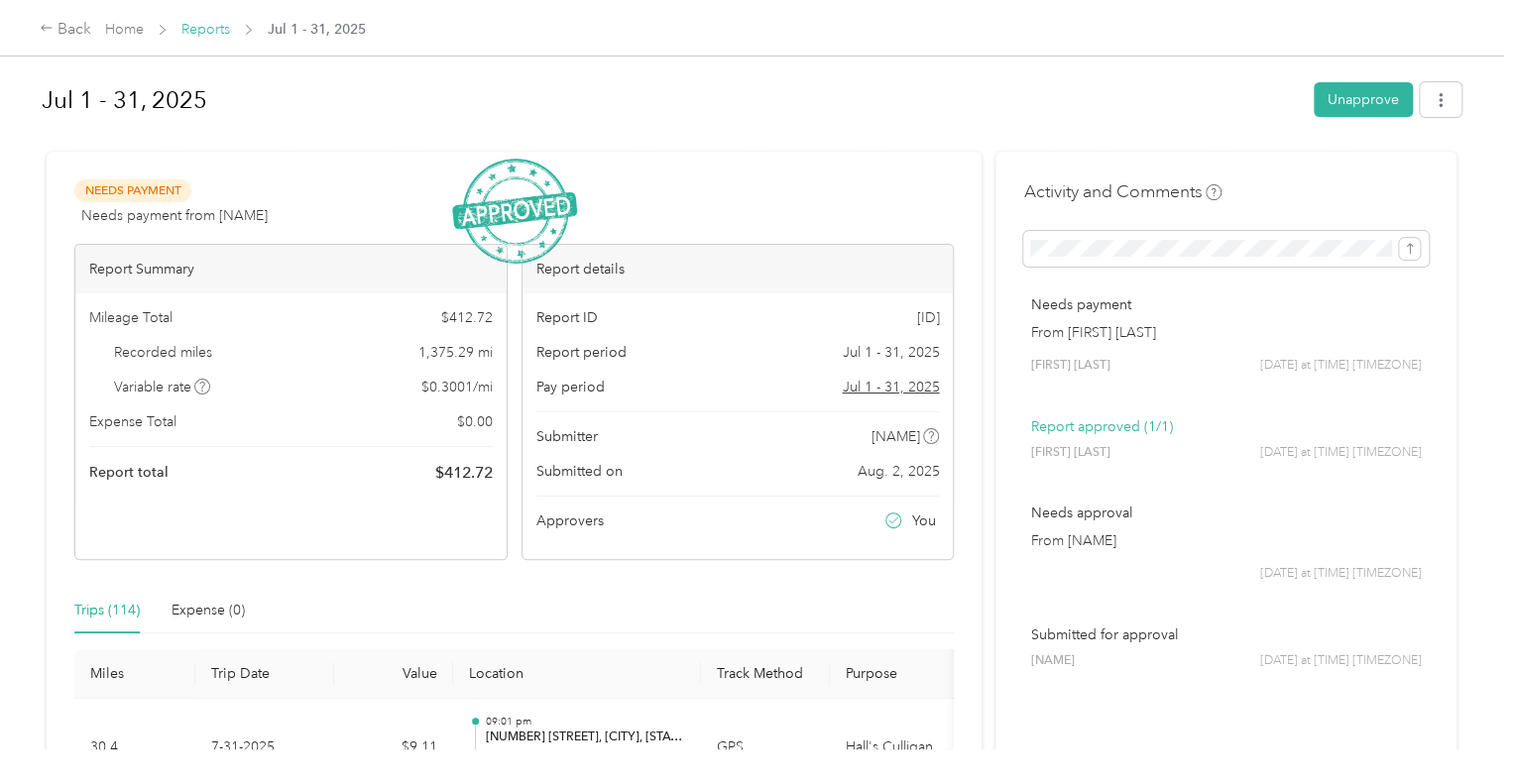 click on "Reports" at bounding box center [205, 29] 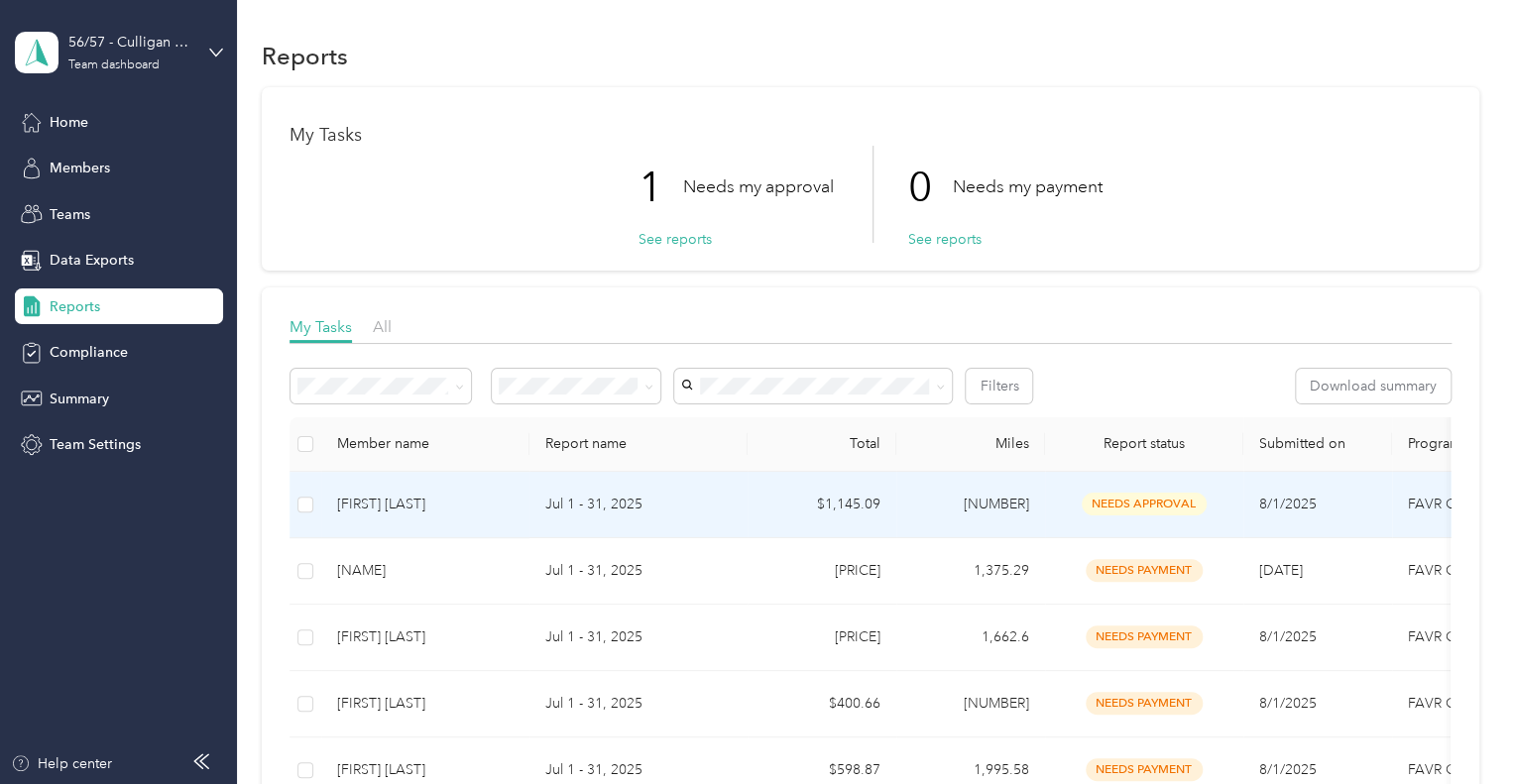 click on "[FIRST] [LAST]" at bounding box center (425, 504) 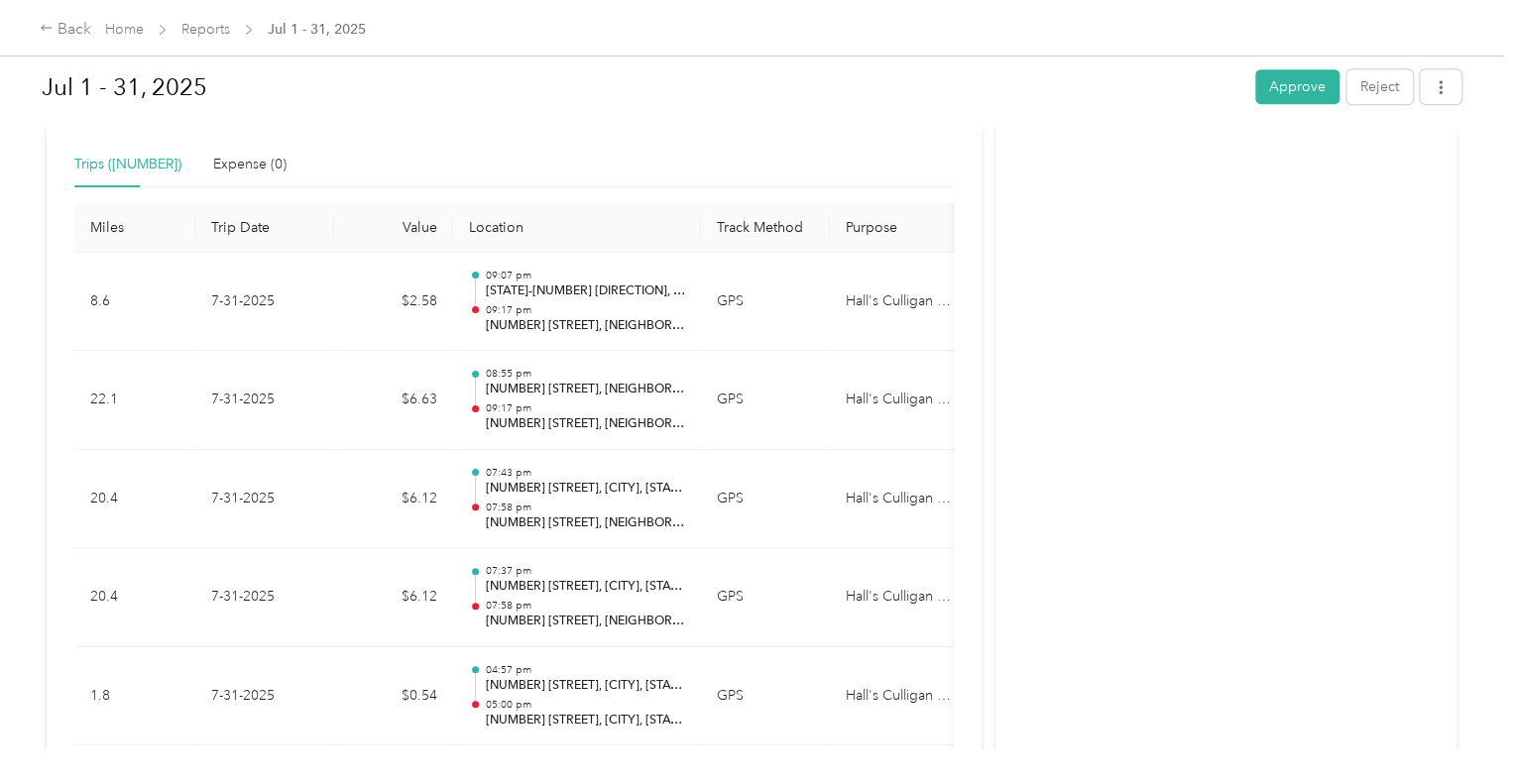 scroll, scrollTop: 448, scrollLeft: 0, axis: vertical 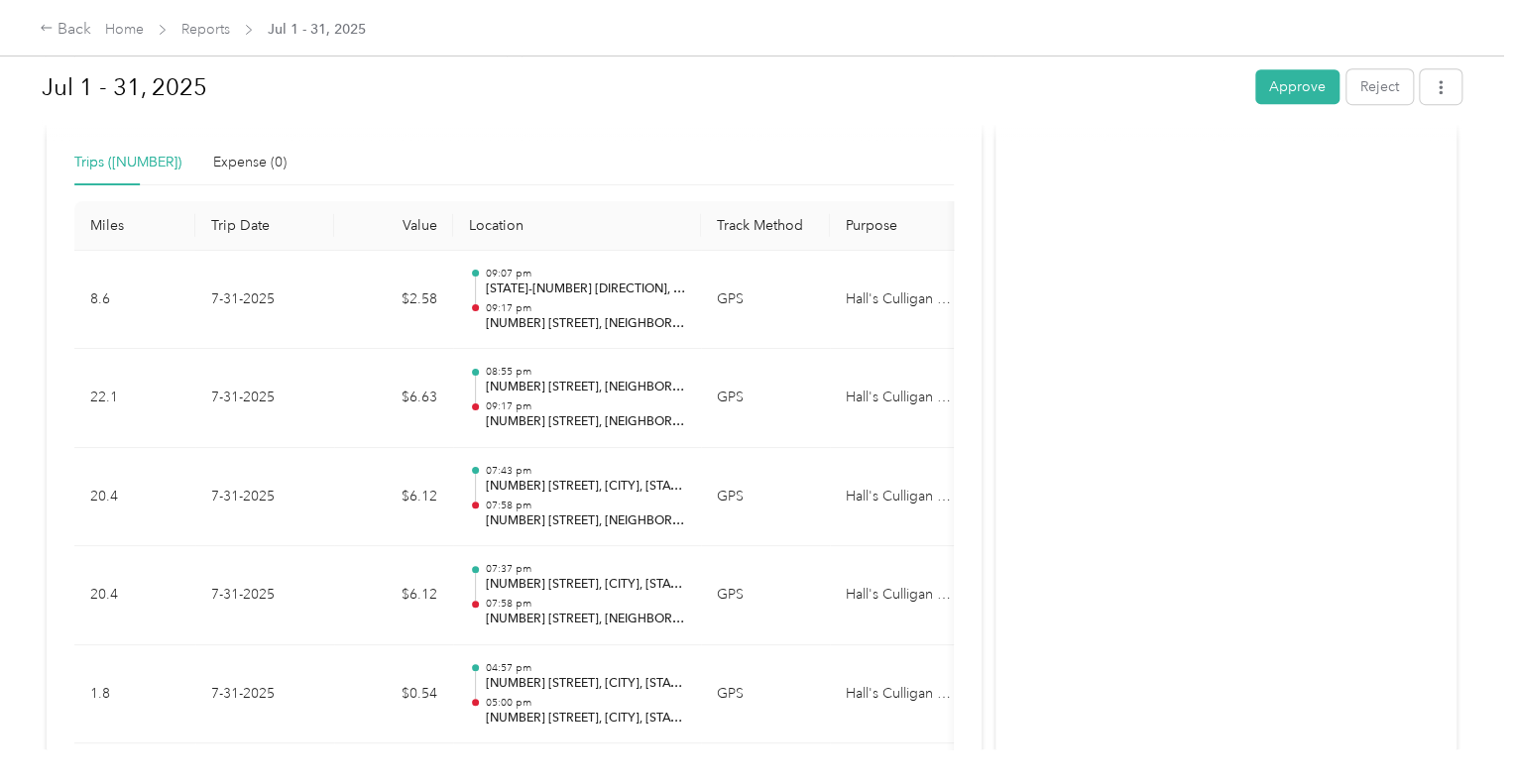 click on "Miles" at bounding box center (135, 226) 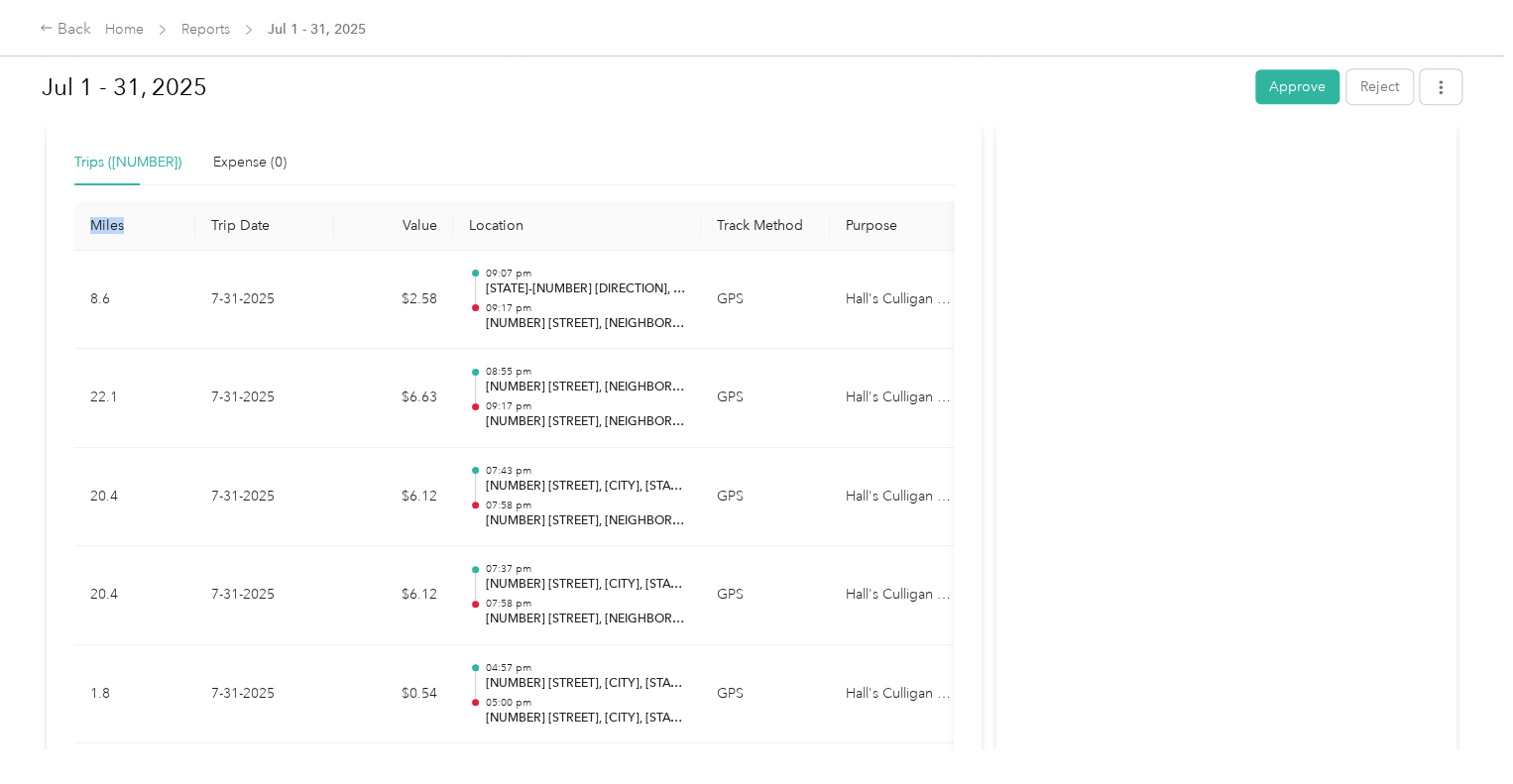 click on "Miles" at bounding box center [135, 226] 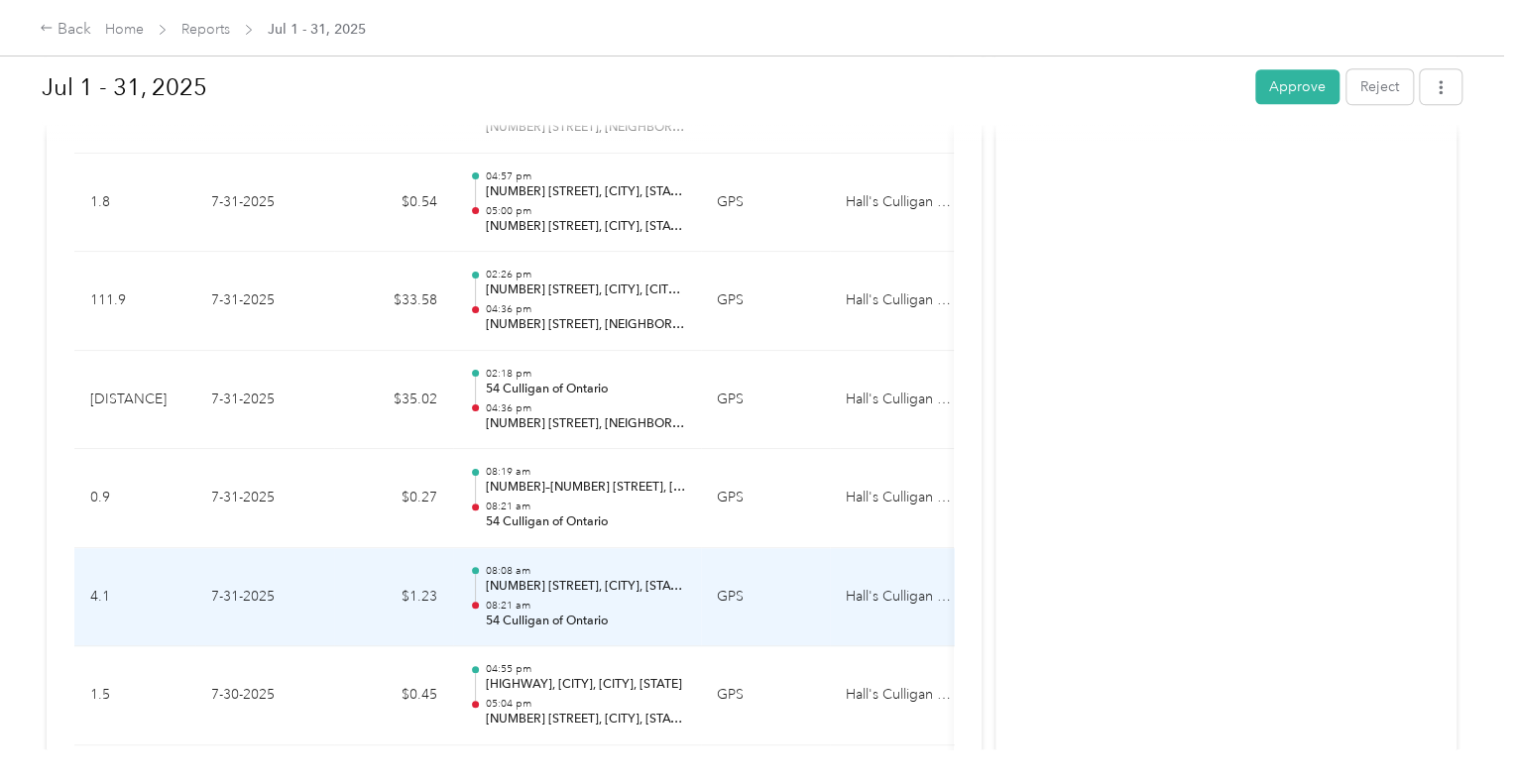 scroll, scrollTop: 940, scrollLeft: 0, axis: vertical 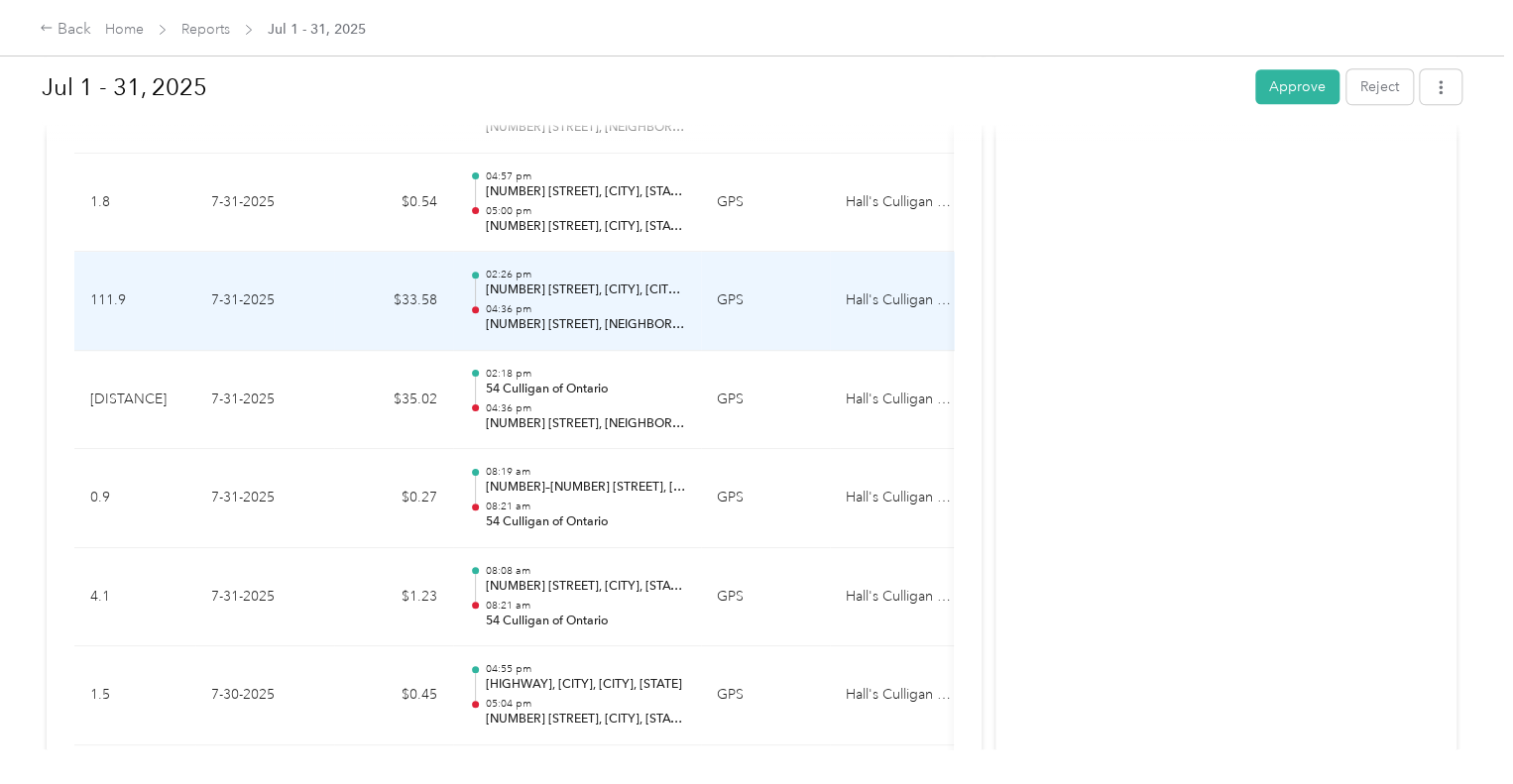 click on "04:36 pm" at bounding box center (585, 309) 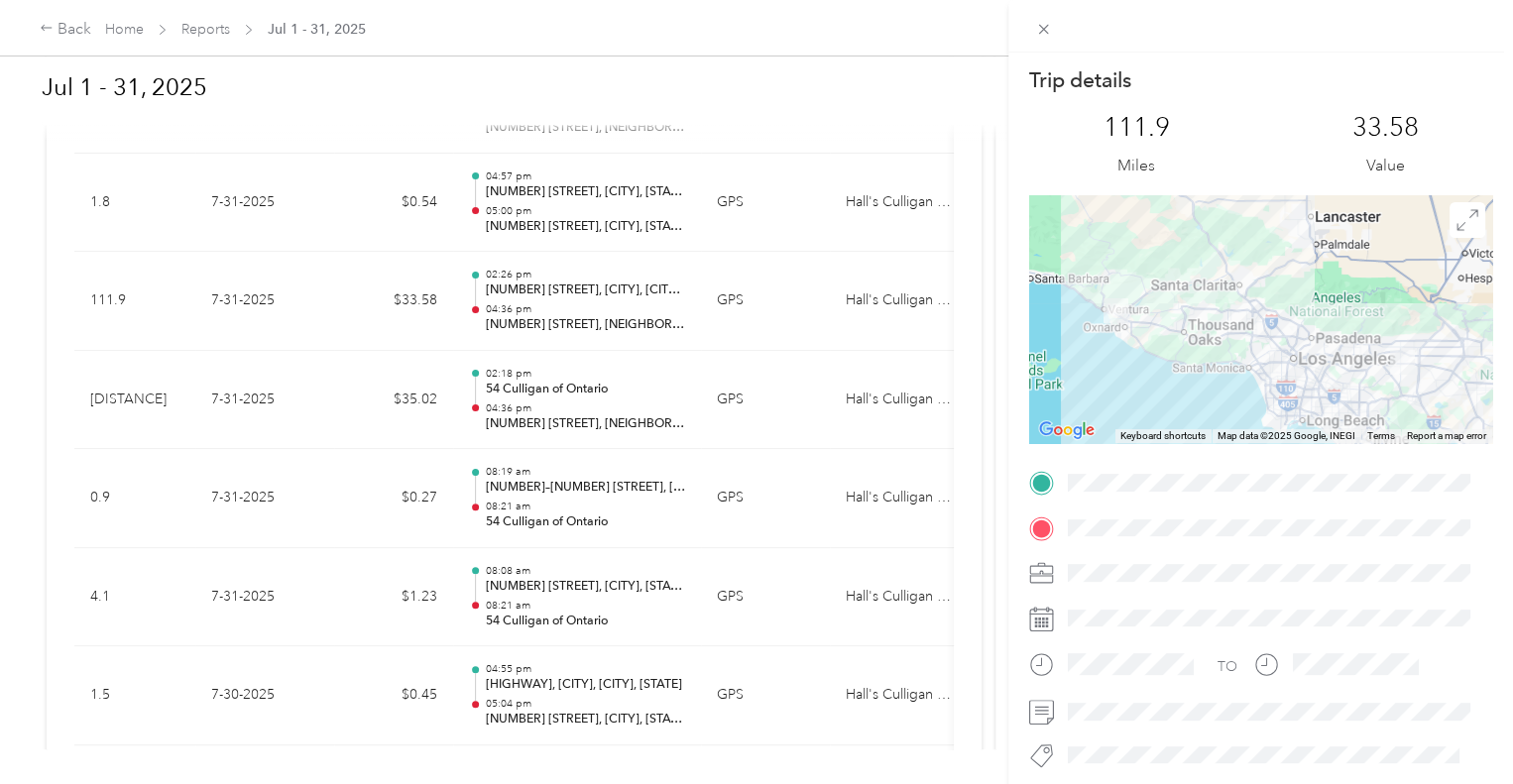 click on "Trip details This trip cannot be edited because it is either under review, approved, or paid. Contact your Team Manager to edit it. [NUMBER] Miles [NUMBER] Value  ← Move left → Move right ↑ Move up ↓ Move down + Zoom in - Zoom out Home Jump left by [NUMBER]% End Jump right by [NUMBER]% Page Up Jump up by [NUMBER]% Page Down Jump down by [NUMBER]% Keyboard shortcuts Map Data Map data ©[YEAR], [ORGANIZATION], [ORGANIZATION] Map data ©[YEAR], [ORGANIZATION], [ORGANIZATION] [NUMBER] km  Click to toggle between metric and imperial units Terms Report a map error TO" at bounding box center [756, 392] 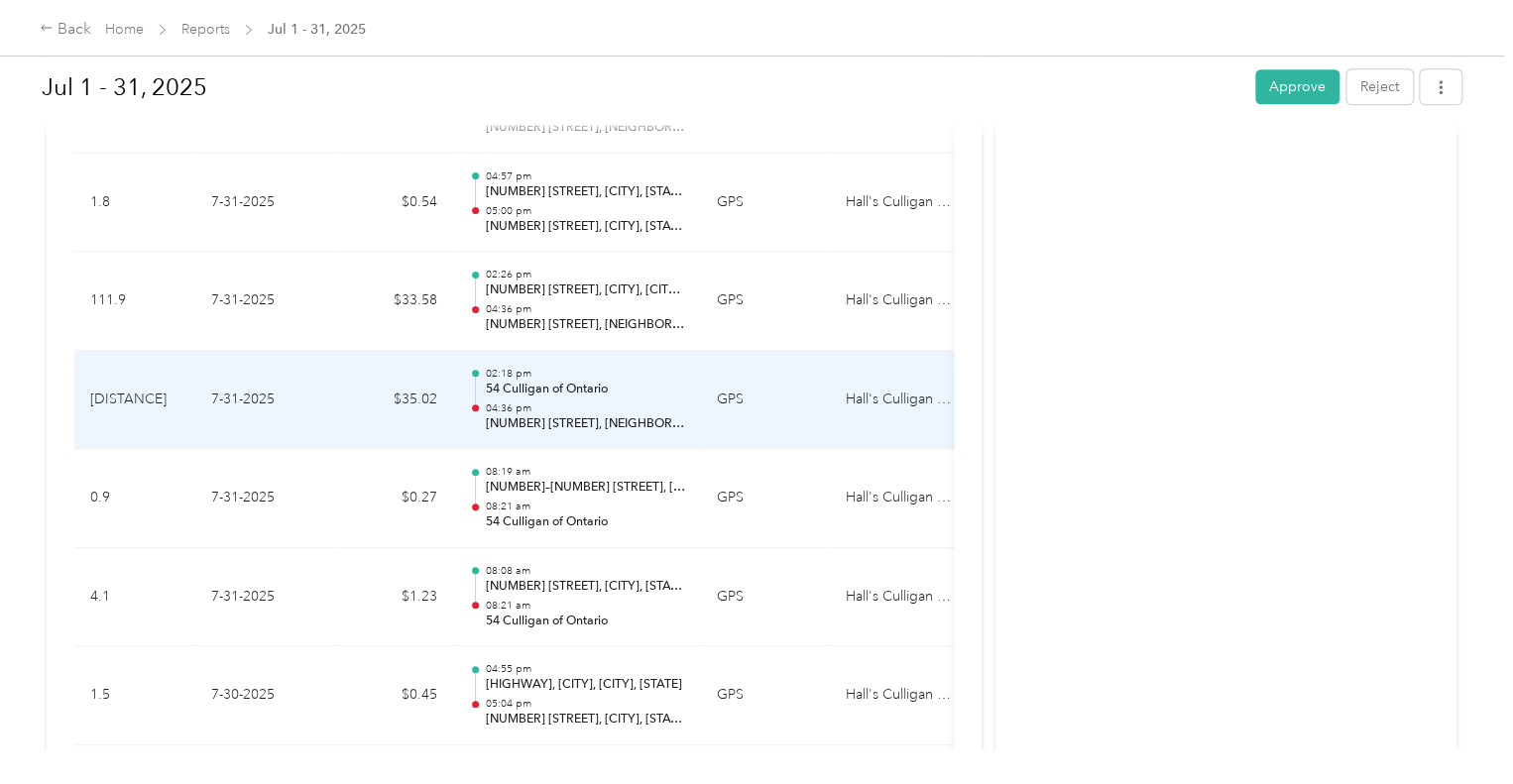 click on "54 Culligan of Ontario" at bounding box center [585, 390] 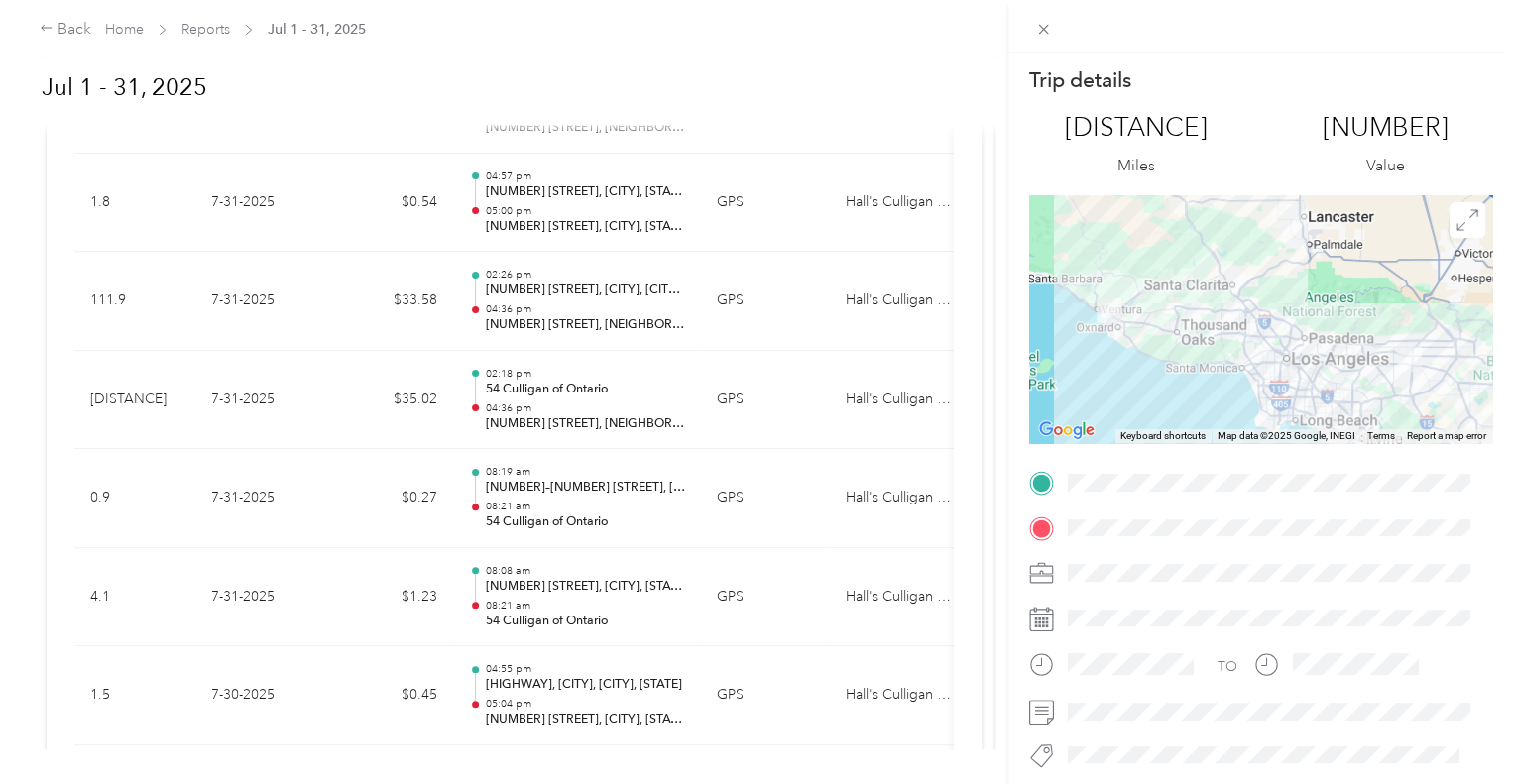 click on "Trip details This trip cannot be edited because it is either under review, approved, or paid. Contact your Team Manager to edit it. [DISTANCE] Miles [VALUE]  ← Move left → Move right ↑ Move up ↓ Move down + Zoom in - Zoom out Home Jump left by 75% End Jump right by 75% Page Up Jump up by 75% Page Down Jump down by 75% Keyboard shortcuts Map Data Map data ©2025 Google, INEGI Map data ©2025 Google, INEGI [DISTANCE] km  Click to toggle between metric and imperial units Terms Report a map error TO" at bounding box center (756, 392) 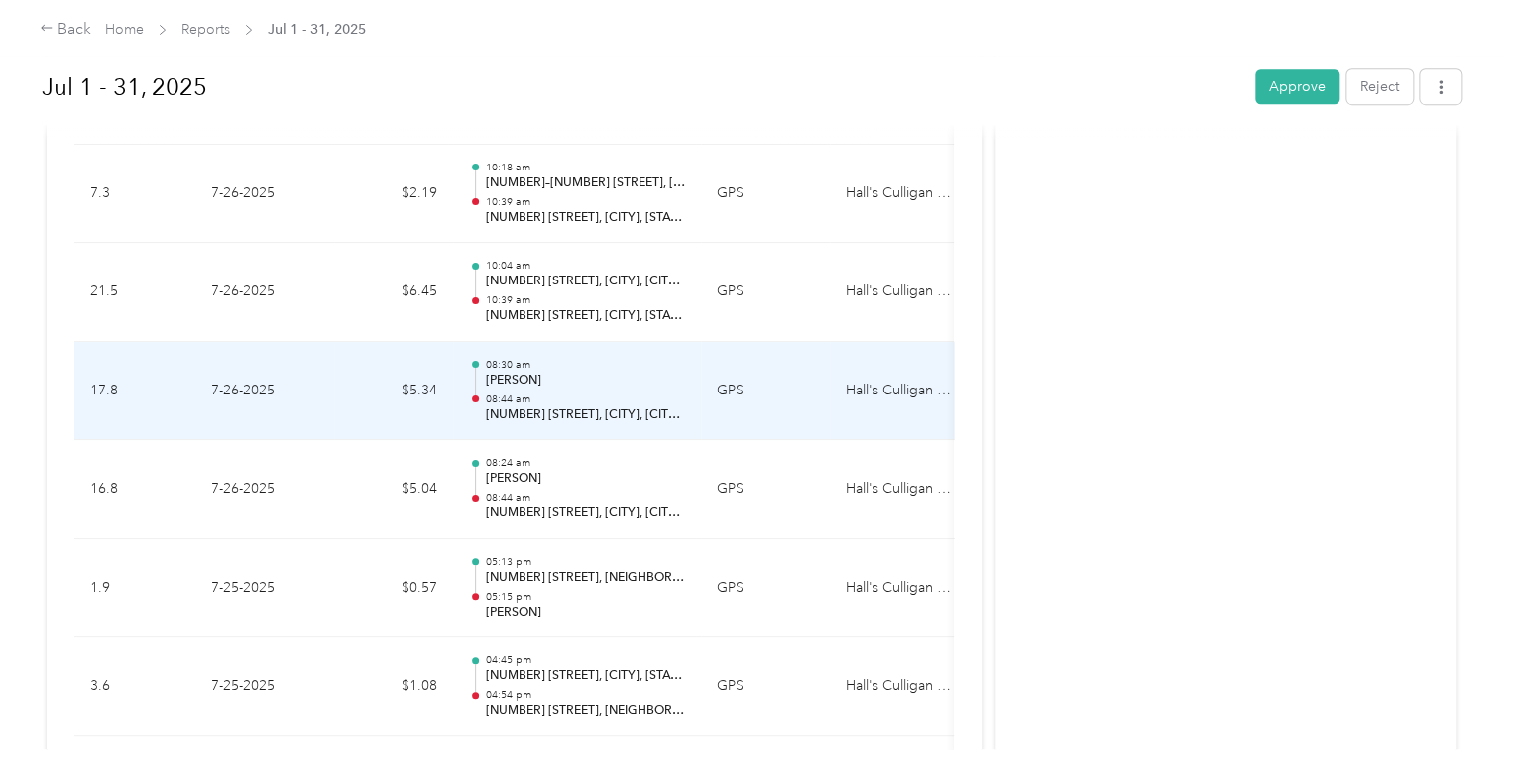 scroll, scrollTop: 4302, scrollLeft: 0, axis: vertical 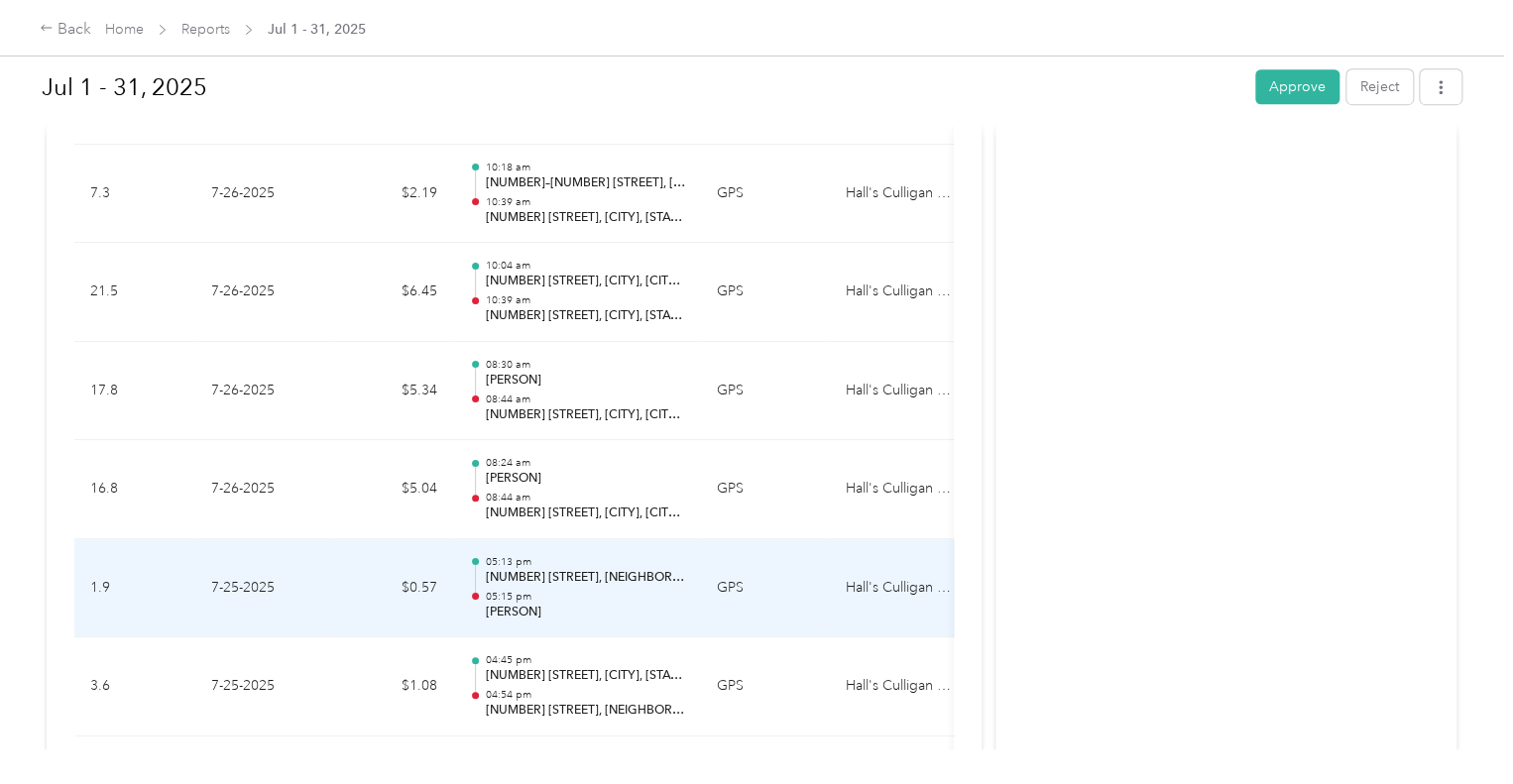 click on "[NUMBER] [STREET], [NEIGHBORHOOD], [CITY], [STATE]" at bounding box center [585, 578] 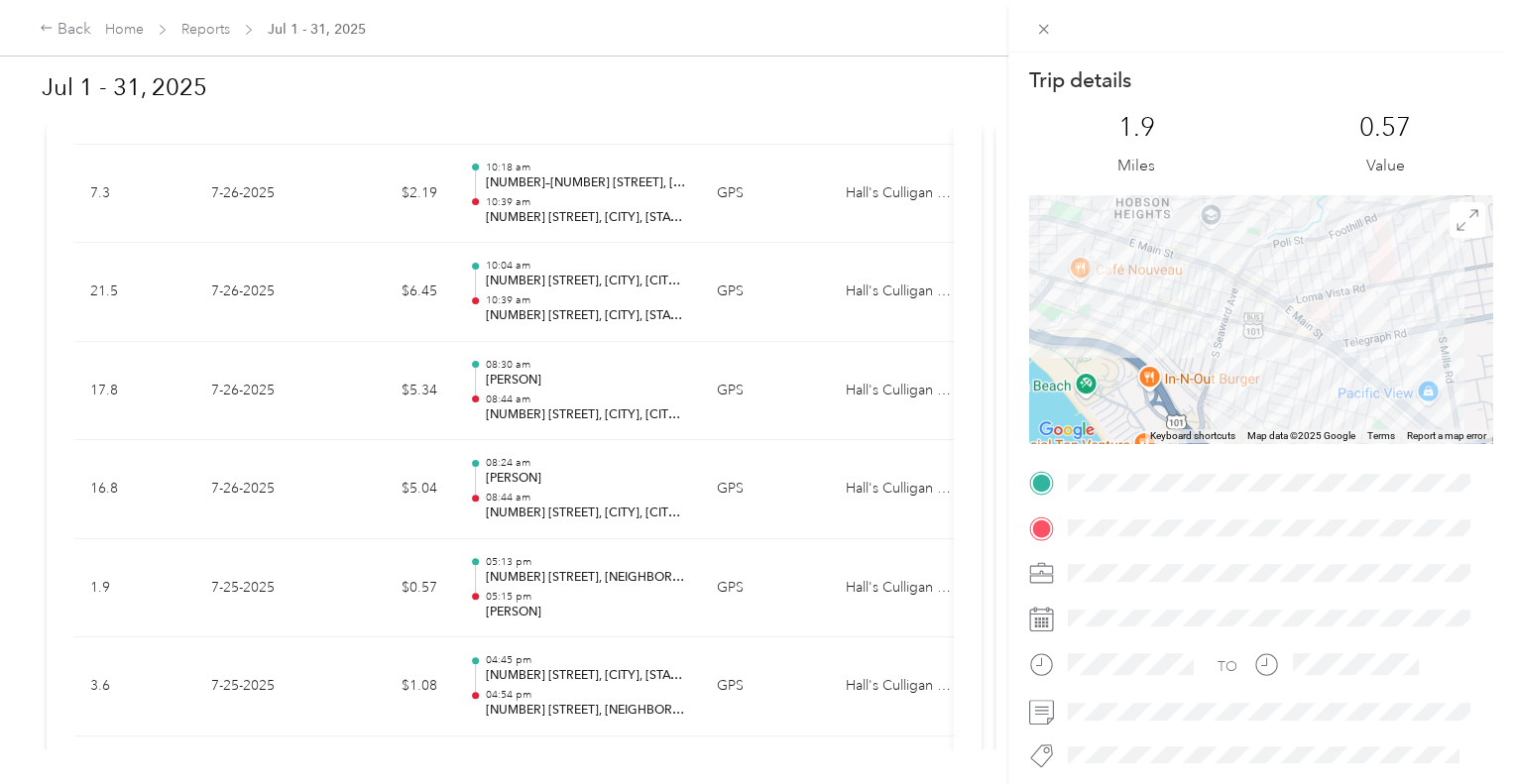 click on "Trip details This trip cannot be edited because it is either under review, approved, or paid. Contact your Team Manager to edit it. [NUMBER] Miles [NUMBER] Value  ← Move left → Move right ↑ Move up ↓ Move down + Zoom in - Zoom out Home Jump left by [NUMBER]% End Jump right by [NUMBER]% Page Up Jump up by [NUMBER]% Page Down Jump down by [NUMBER]% Keyboard shortcuts Map Data Map data ©[YEAR], [ORGANIZATION] Map data ©[YEAR], [ORGANIZATION] [NUMBER] m  Click to toggle between metric and imperial units Terms Report a map error TO" at bounding box center (756, 392) 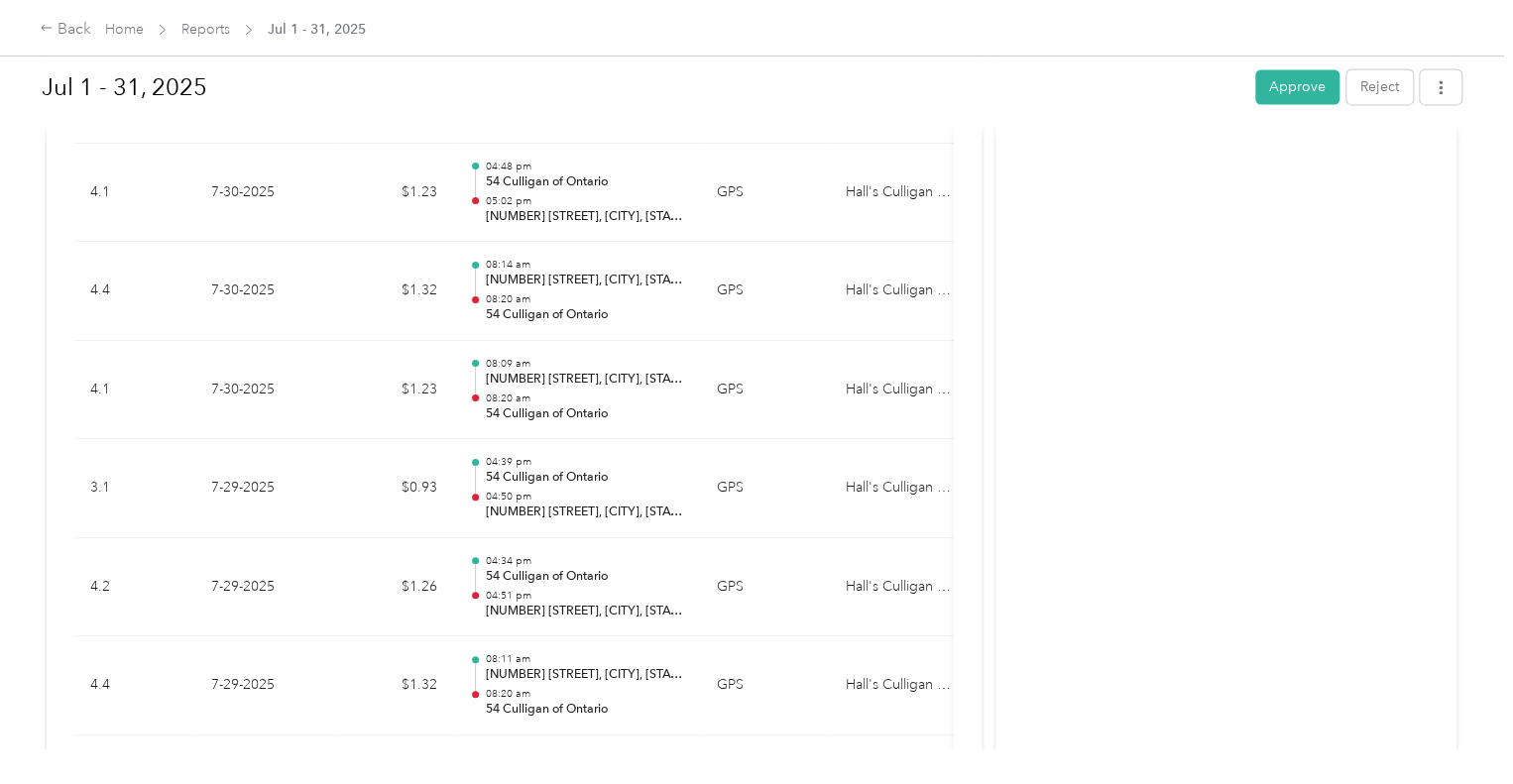 scroll, scrollTop: 1540, scrollLeft: 0, axis: vertical 